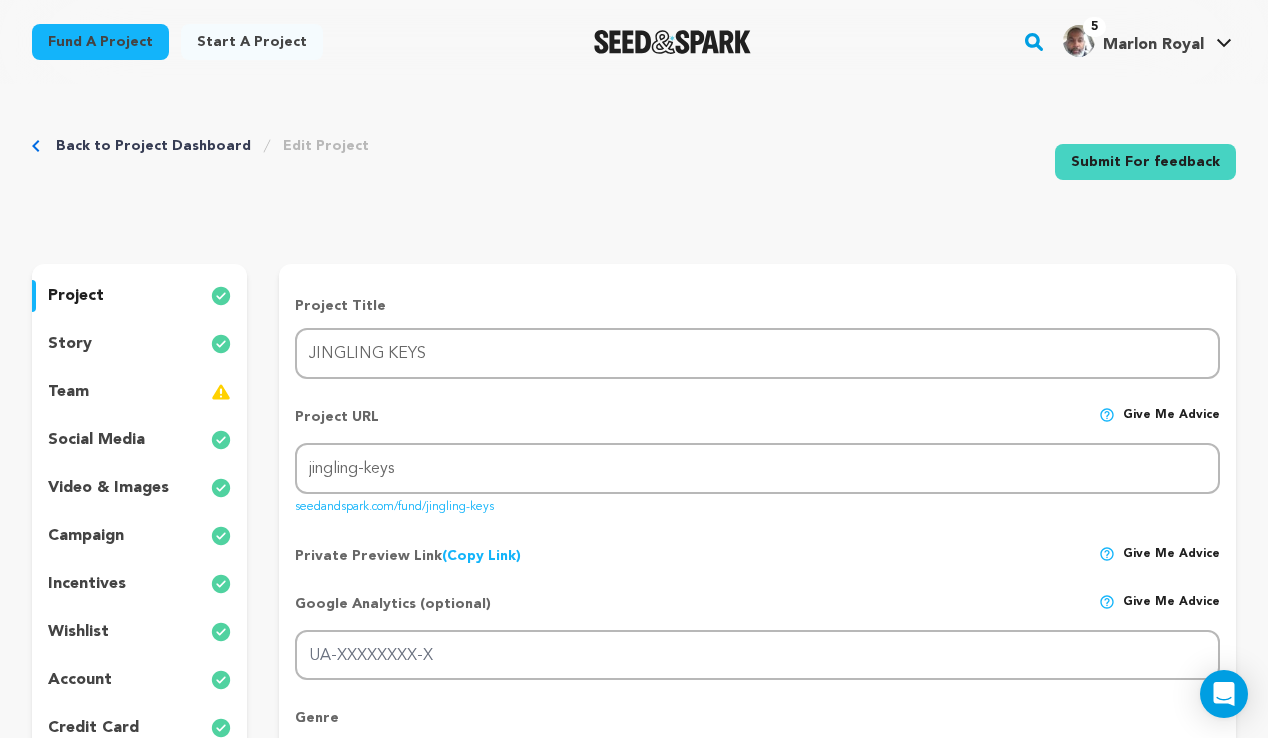 scroll, scrollTop: 447, scrollLeft: 0, axis: vertical 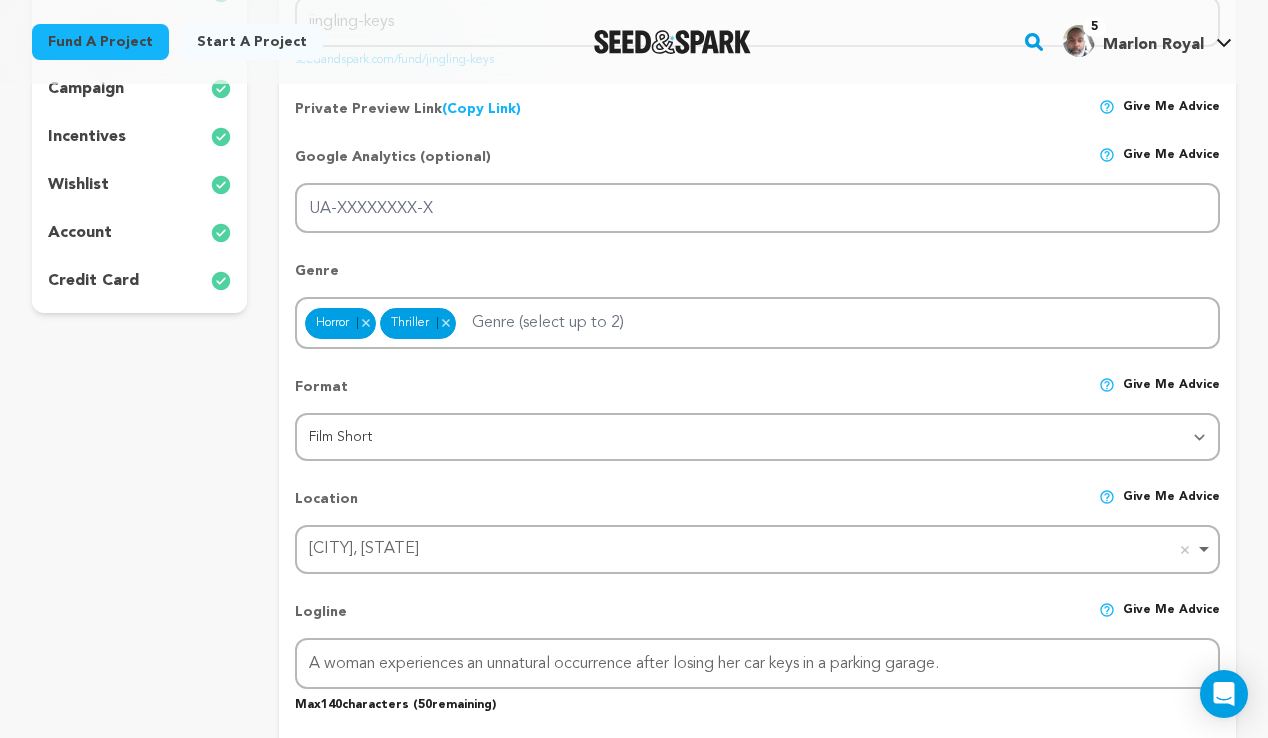 click on "Back to Project Dashboard
Edit Project
Submit For feedback
Submit For feedback
project
story" at bounding box center [634, 1288] 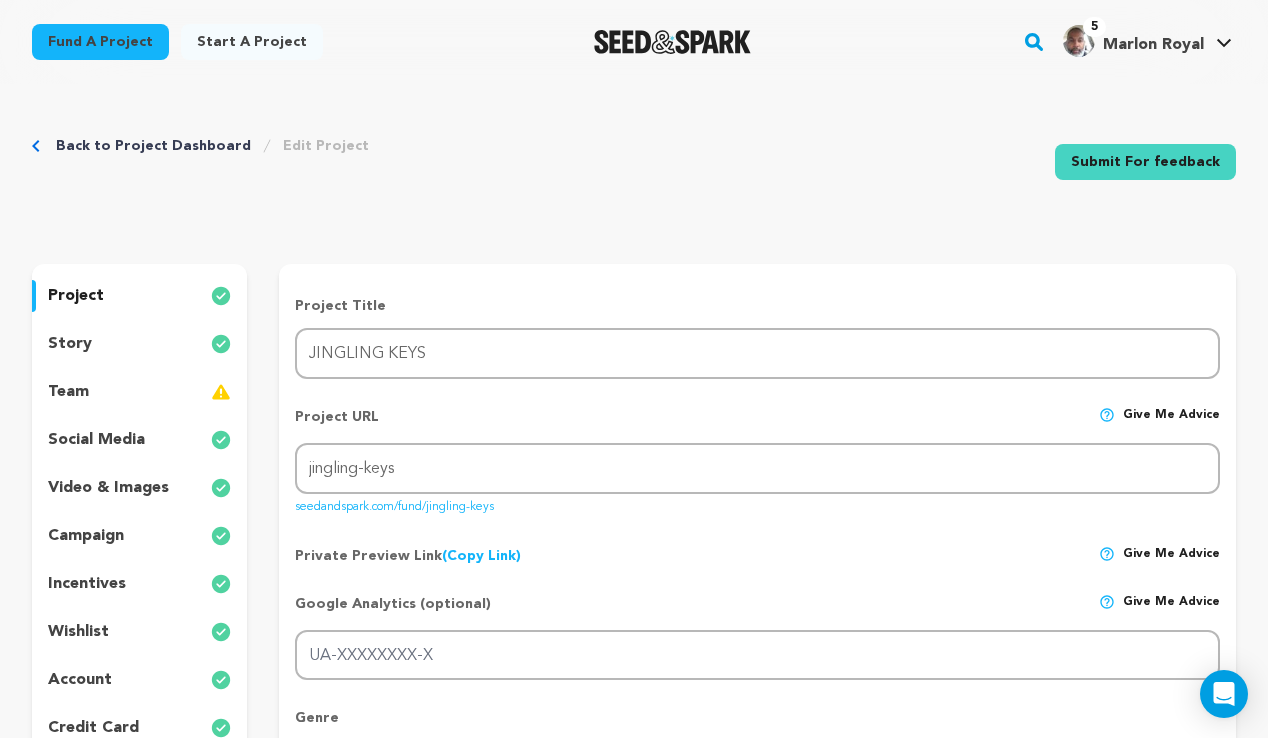 scroll, scrollTop: 0, scrollLeft: 0, axis: both 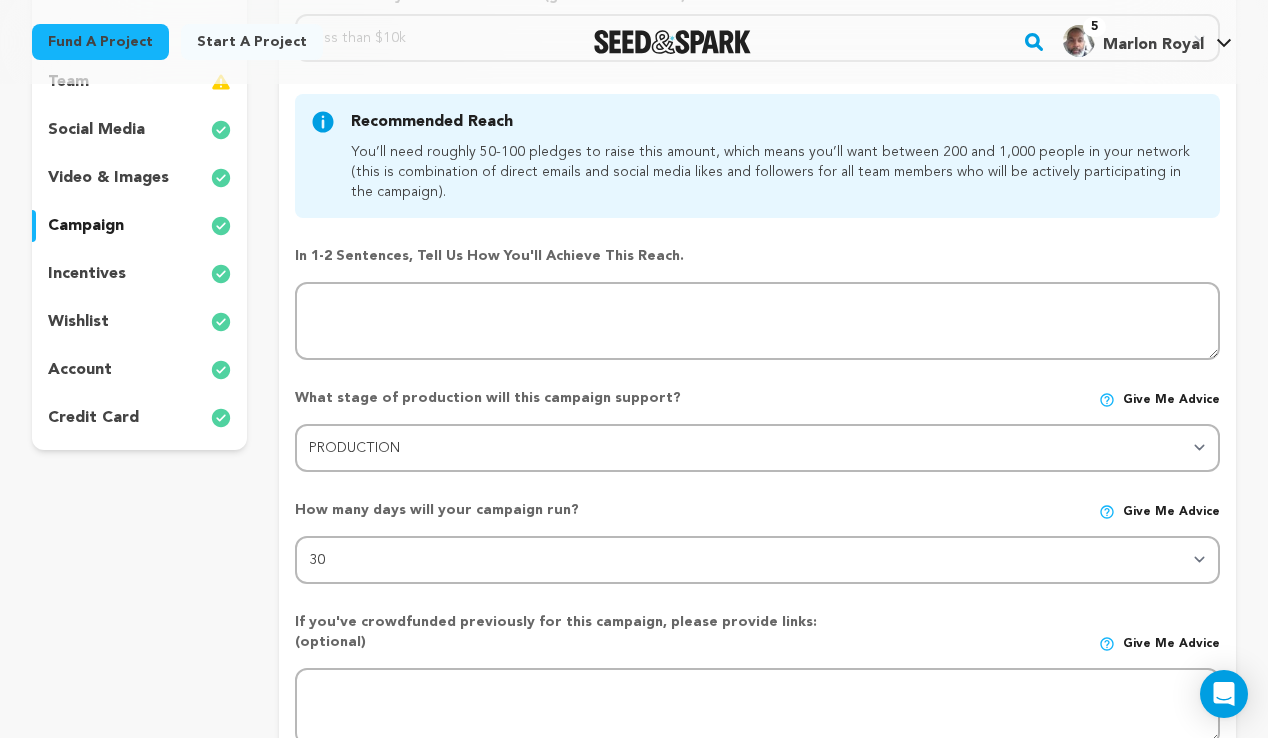 click on "incentives" at bounding box center [87, 274] 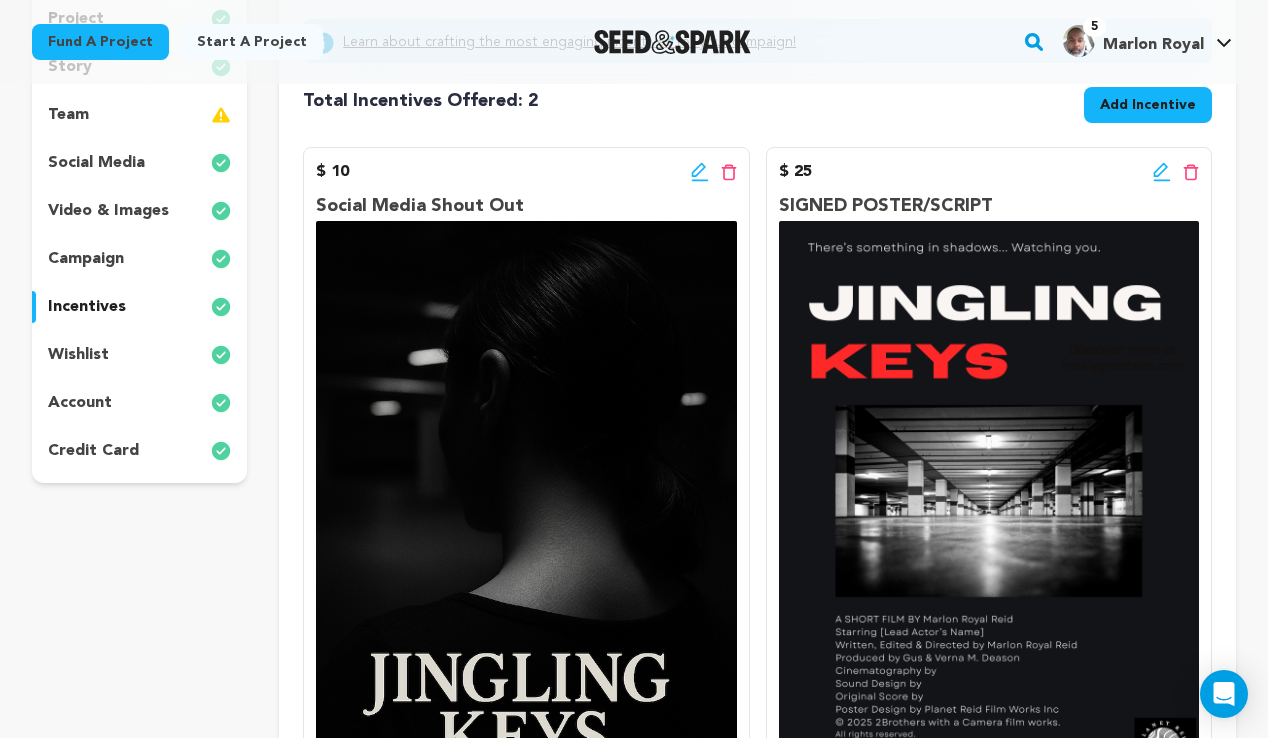 scroll, scrollTop: 272, scrollLeft: 0, axis: vertical 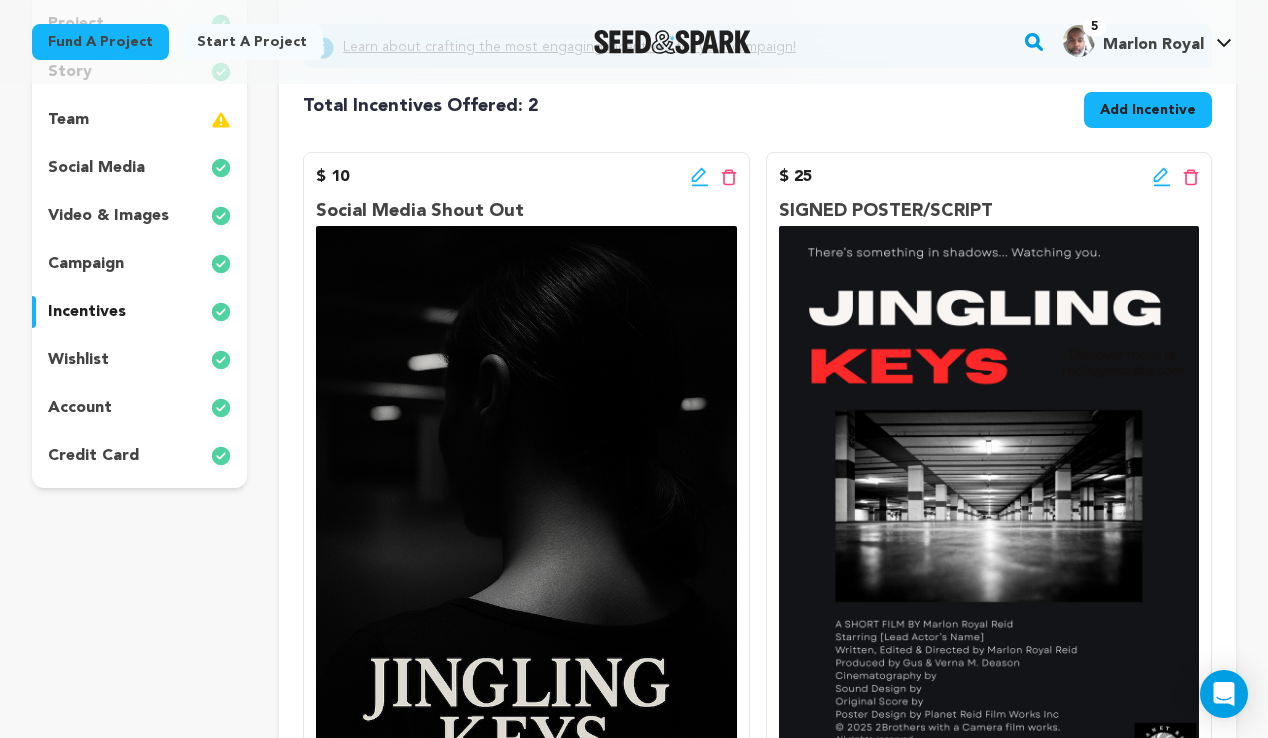 click 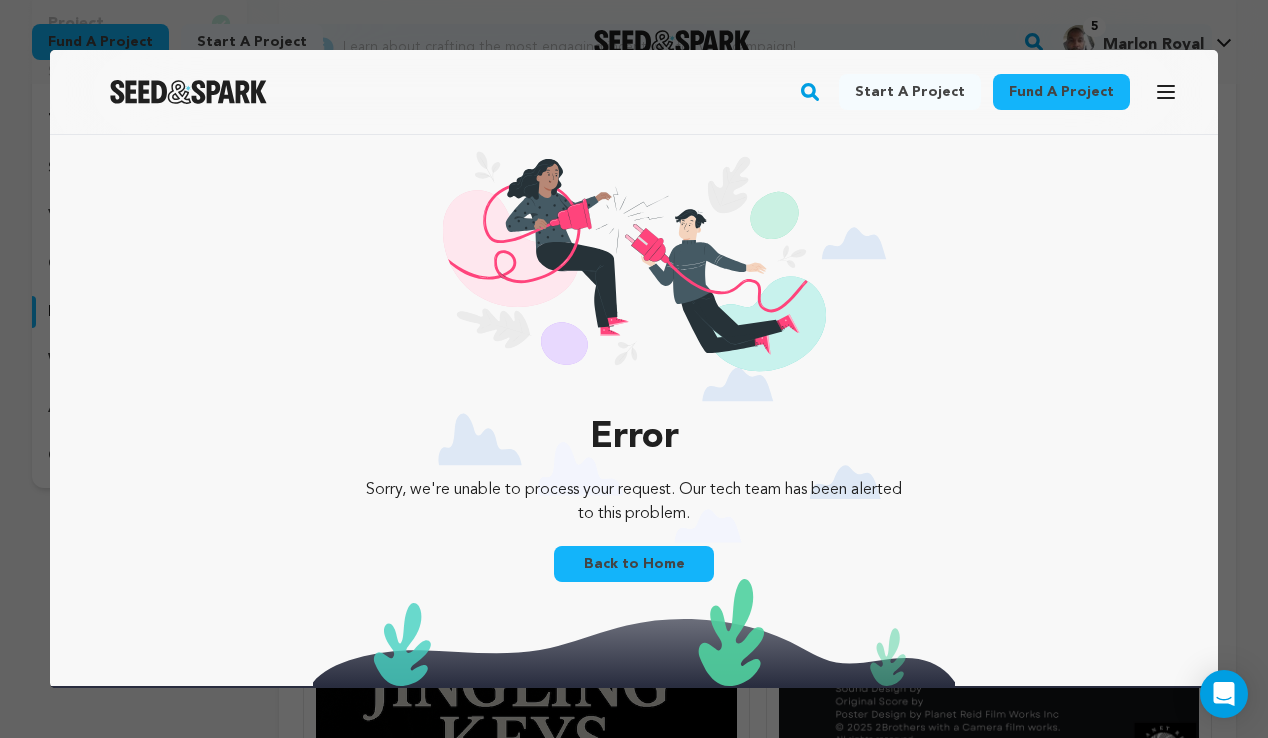 scroll, scrollTop: 0, scrollLeft: 0, axis: both 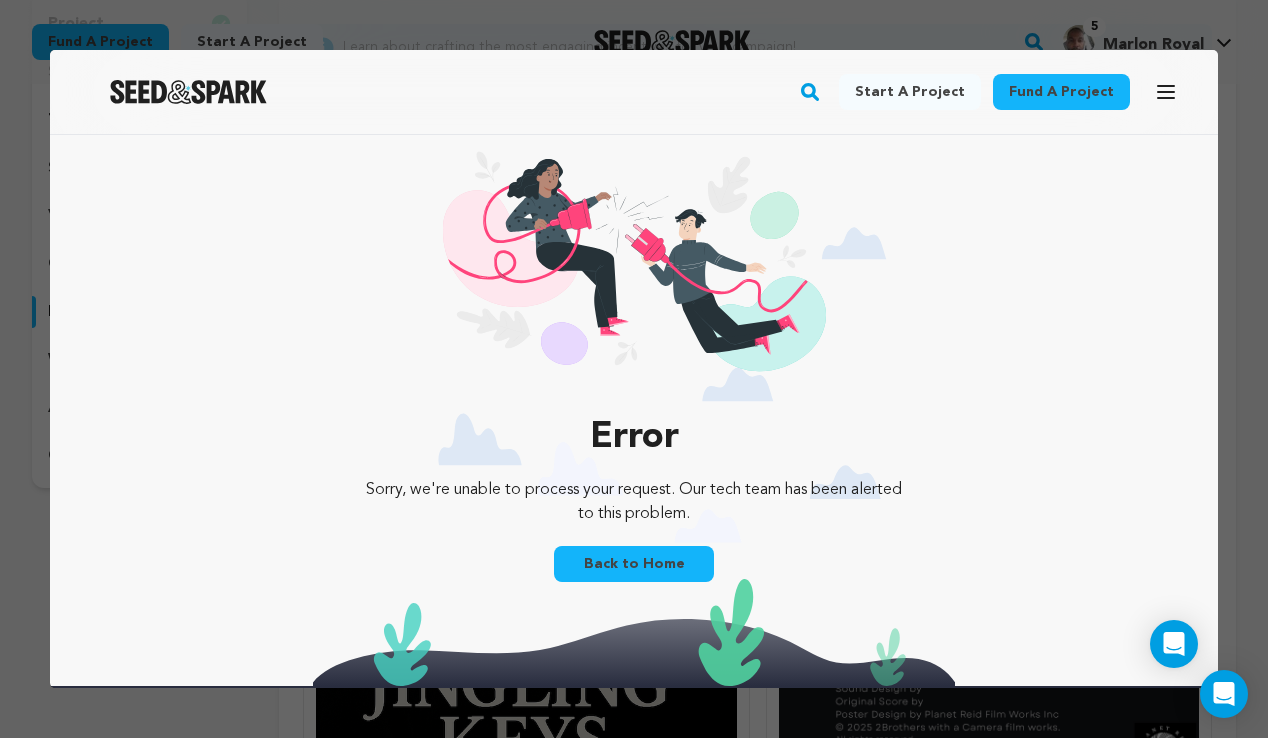click 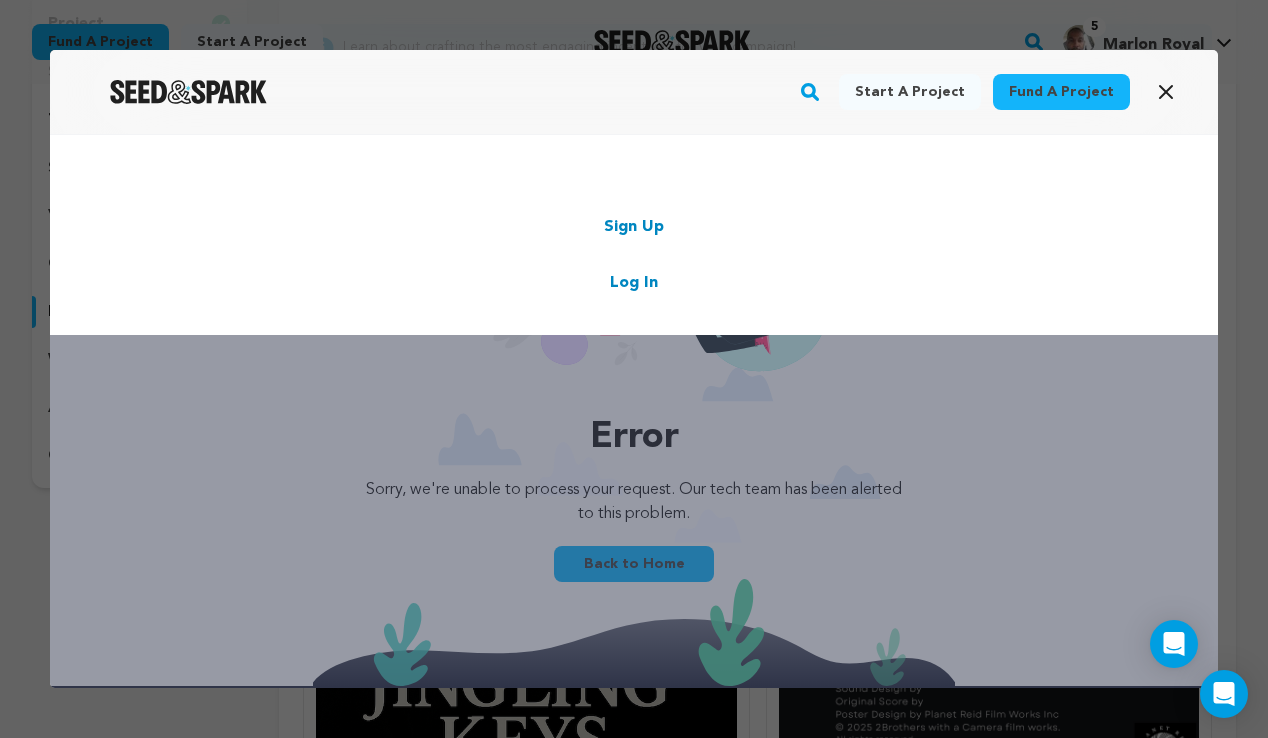 click 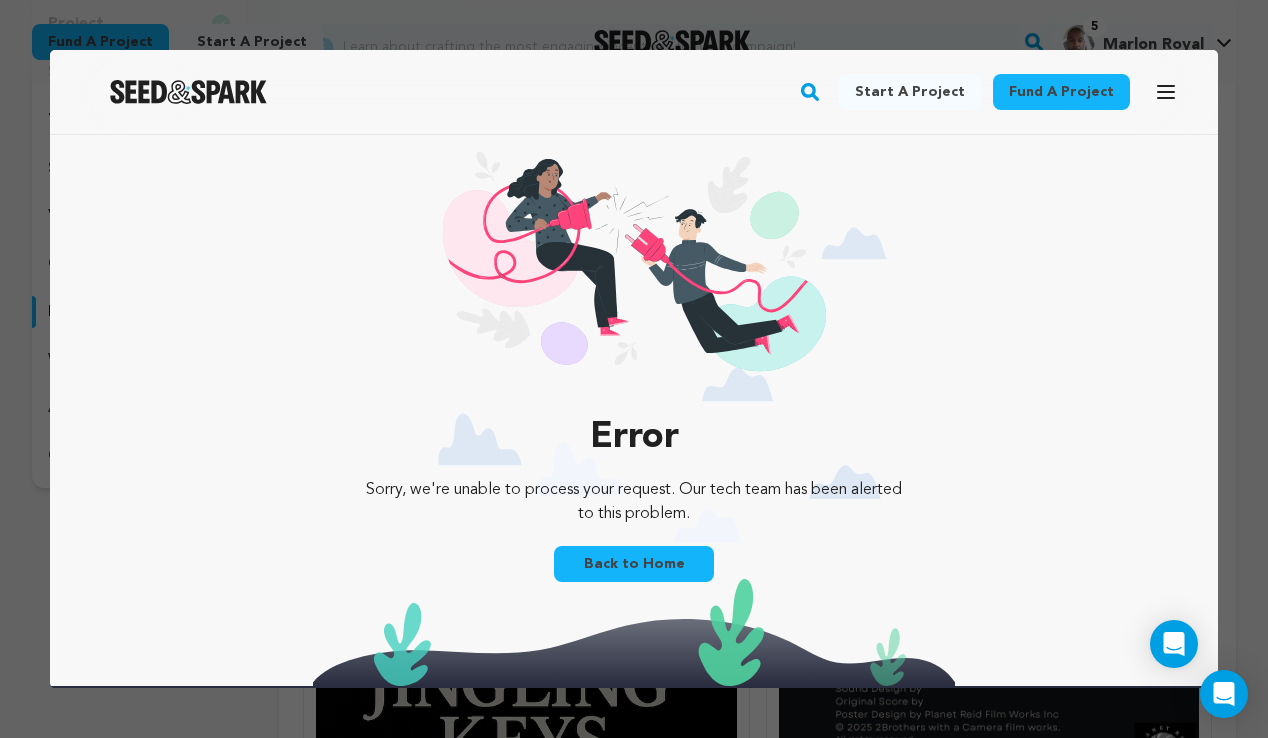 click 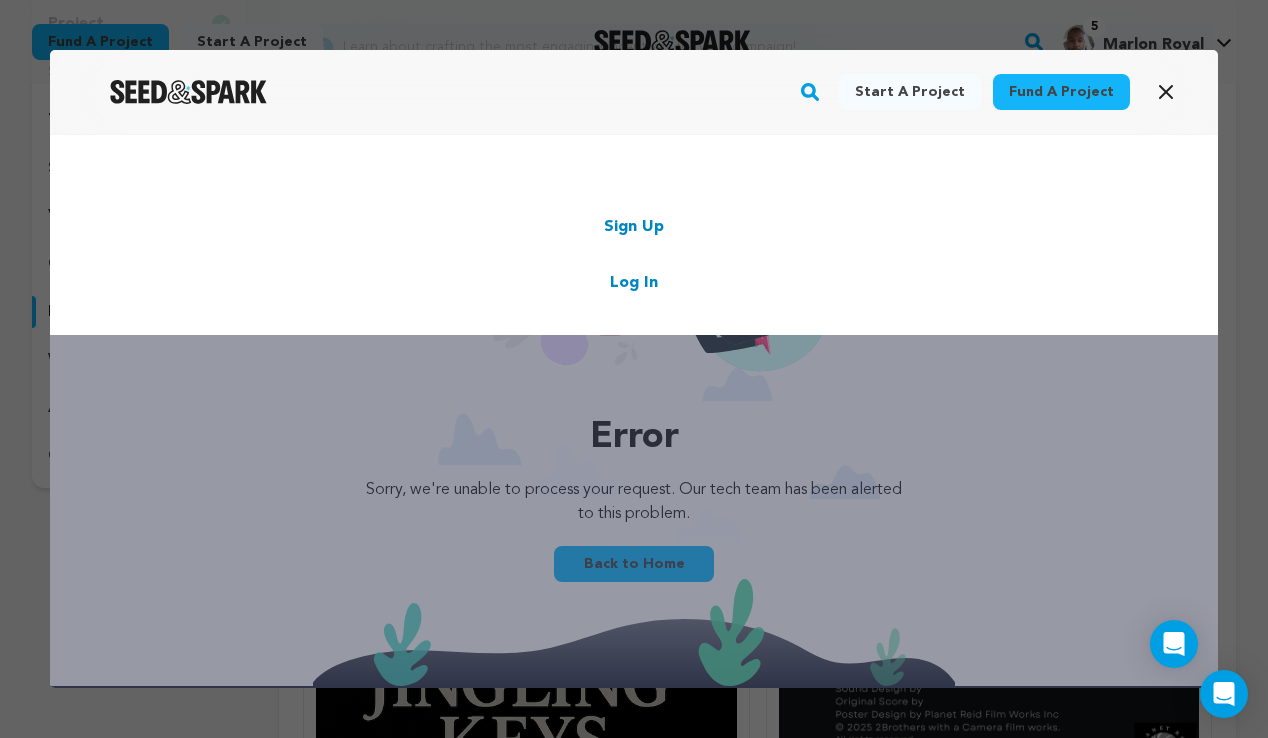 click on "Log In" at bounding box center (634, 283) 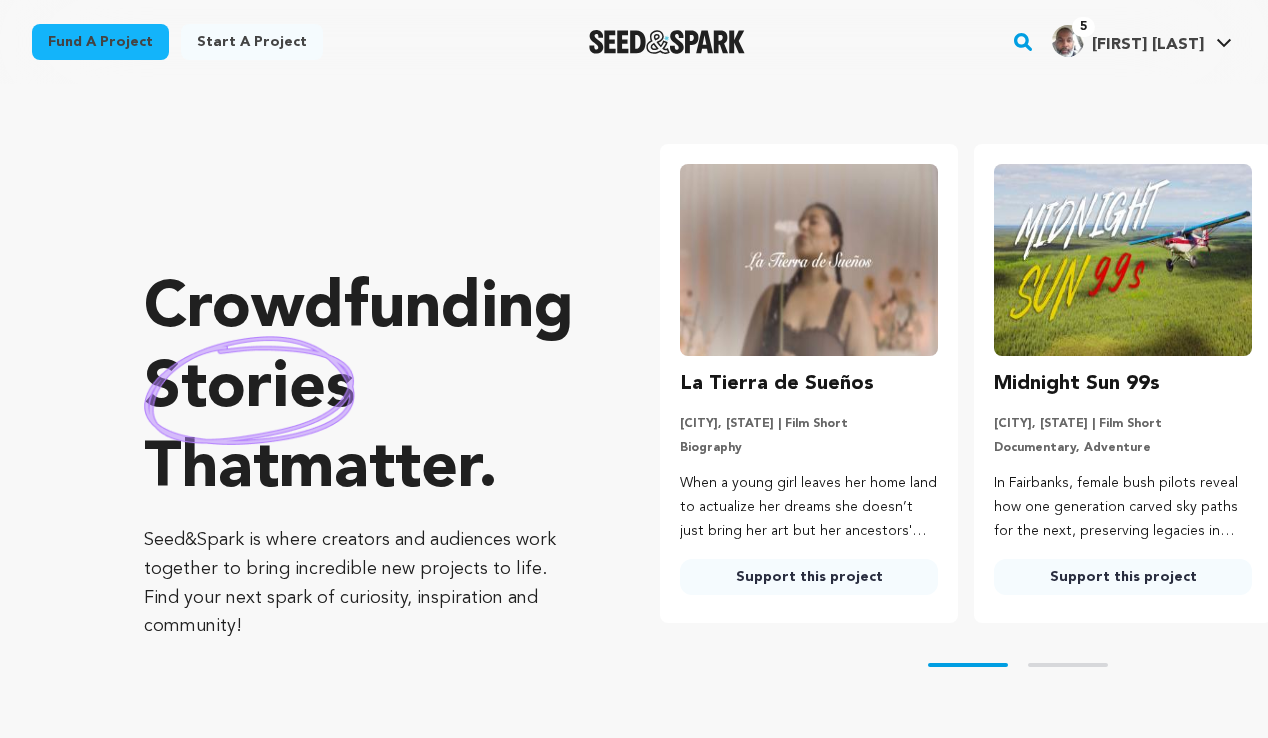 scroll, scrollTop: 0, scrollLeft: 0, axis: both 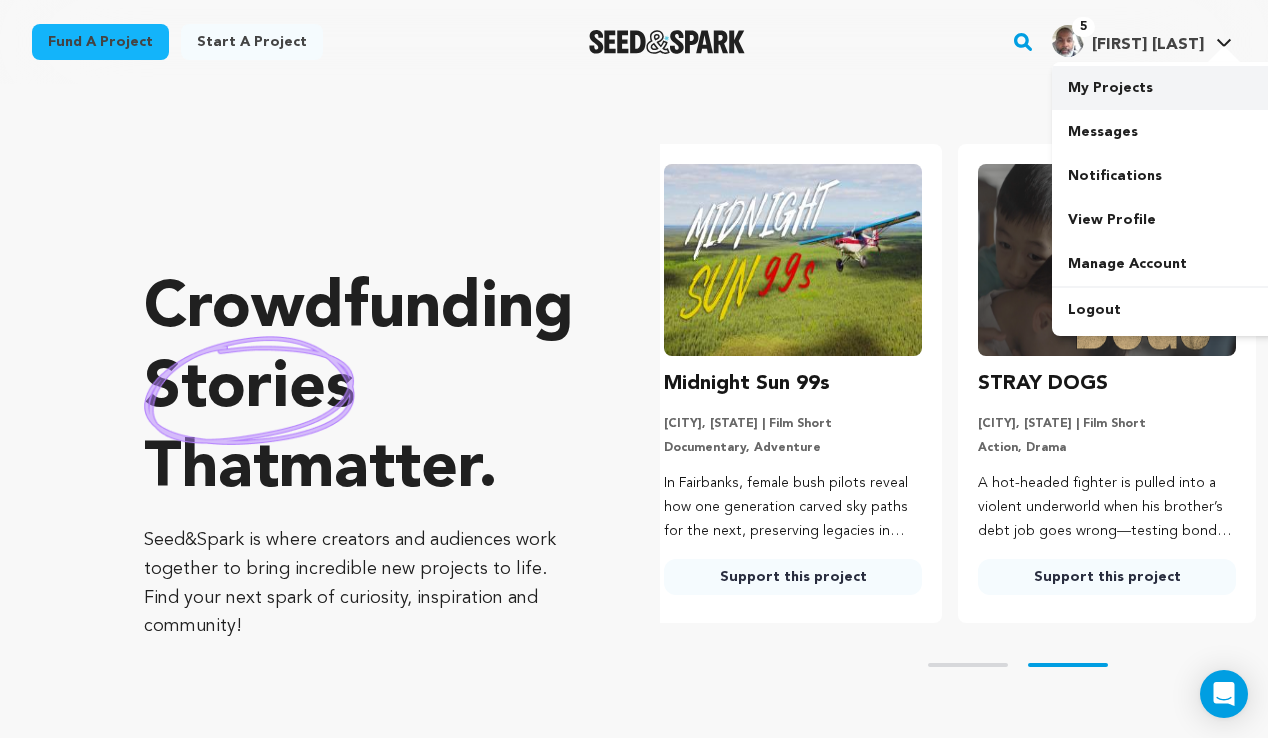 click on "My Projects" at bounding box center (1164, 88) 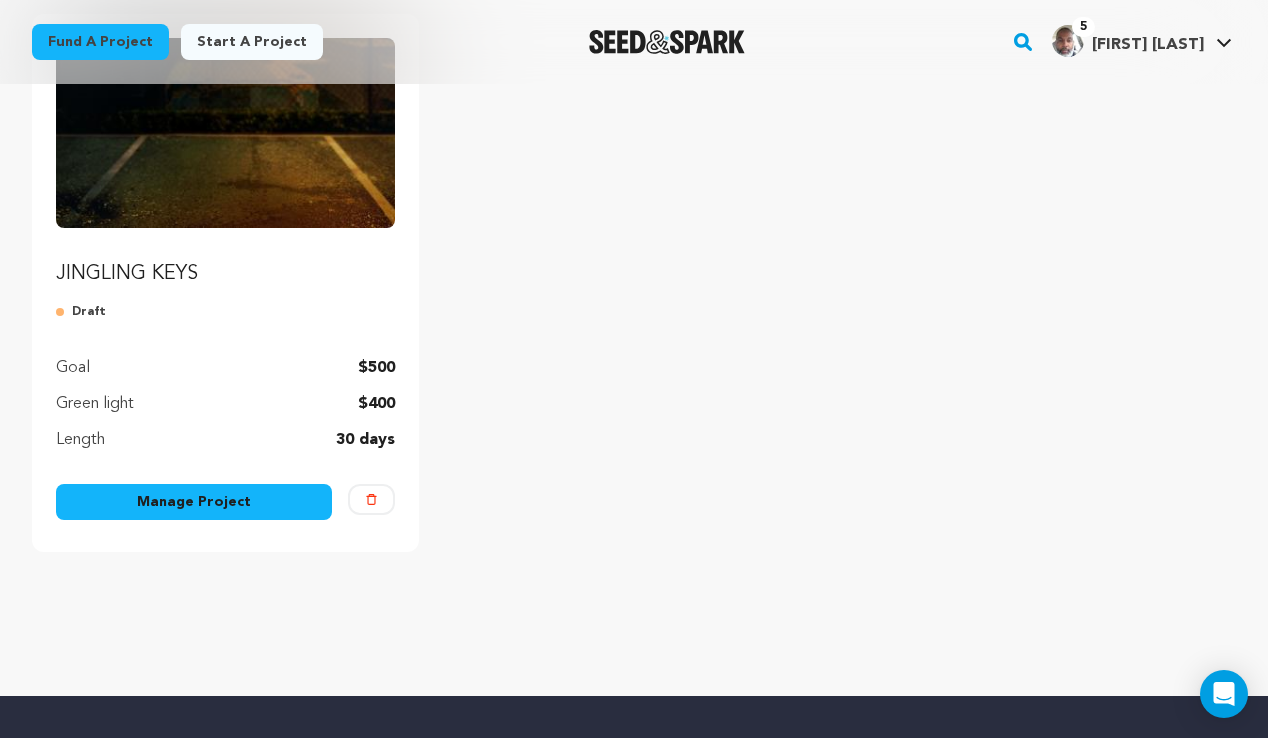 scroll, scrollTop: 280, scrollLeft: 0, axis: vertical 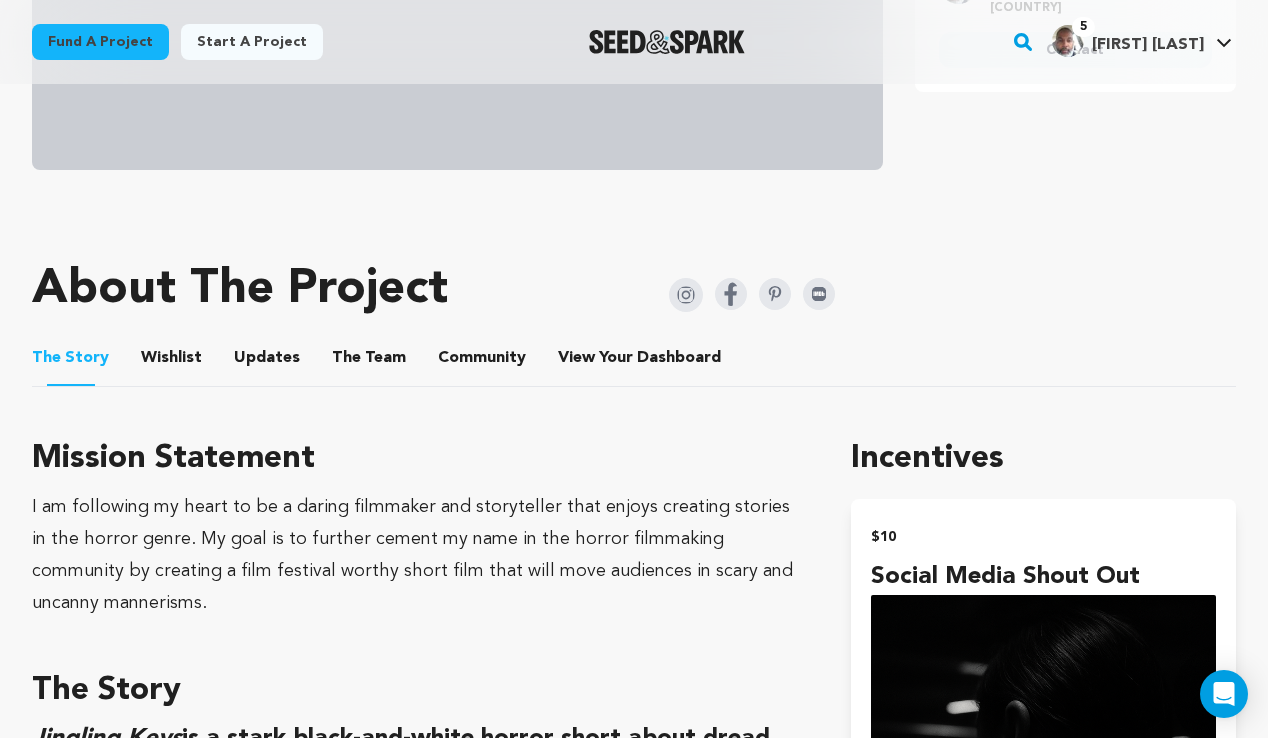 click on "Wishlist" at bounding box center [172, 362] 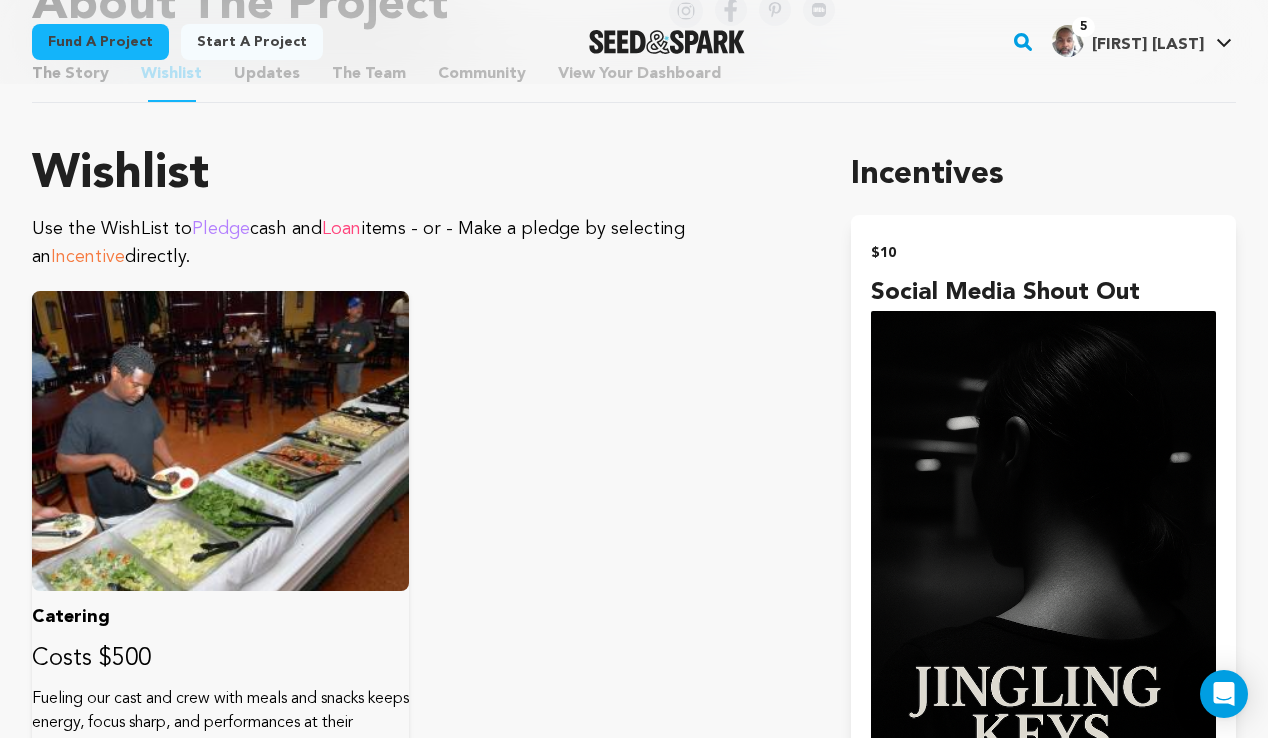 scroll, scrollTop: 972, scrollLeft: 0, axis: vertical 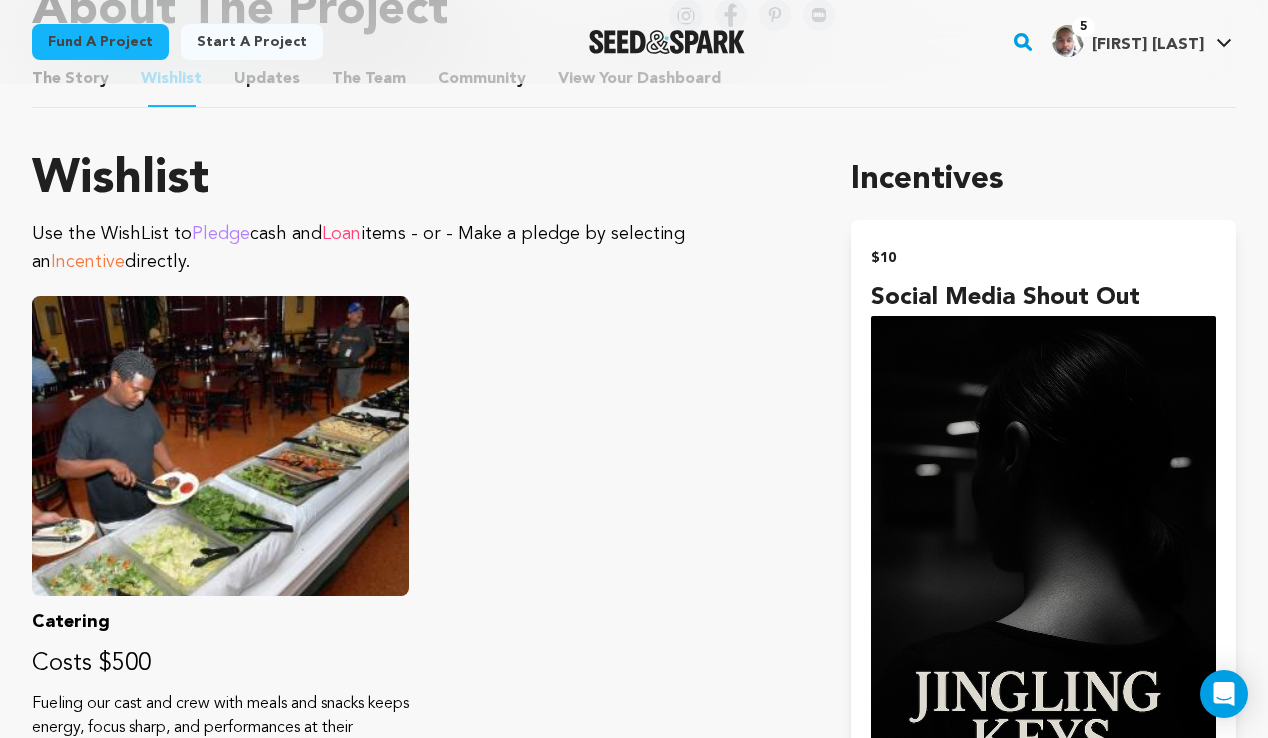click on "Updates" at bounding box center (267, 83) 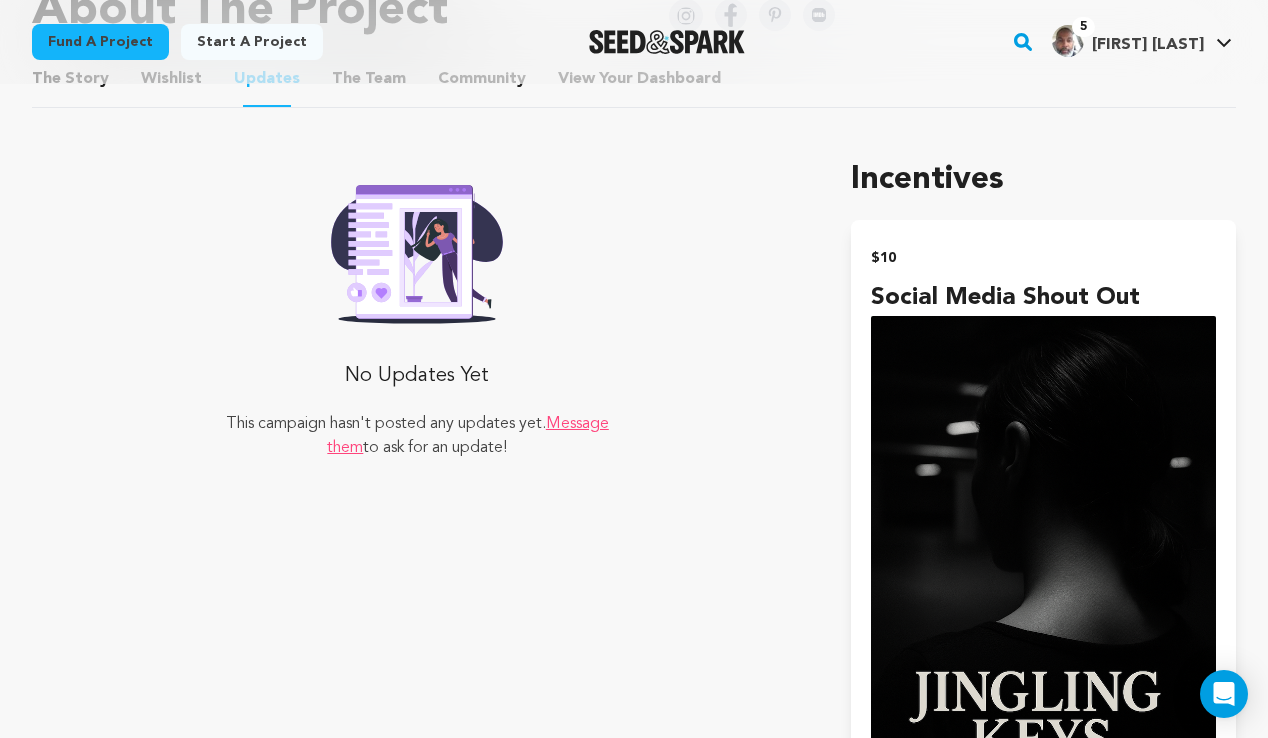 click on "The Team" at bounding box center (369, 83) 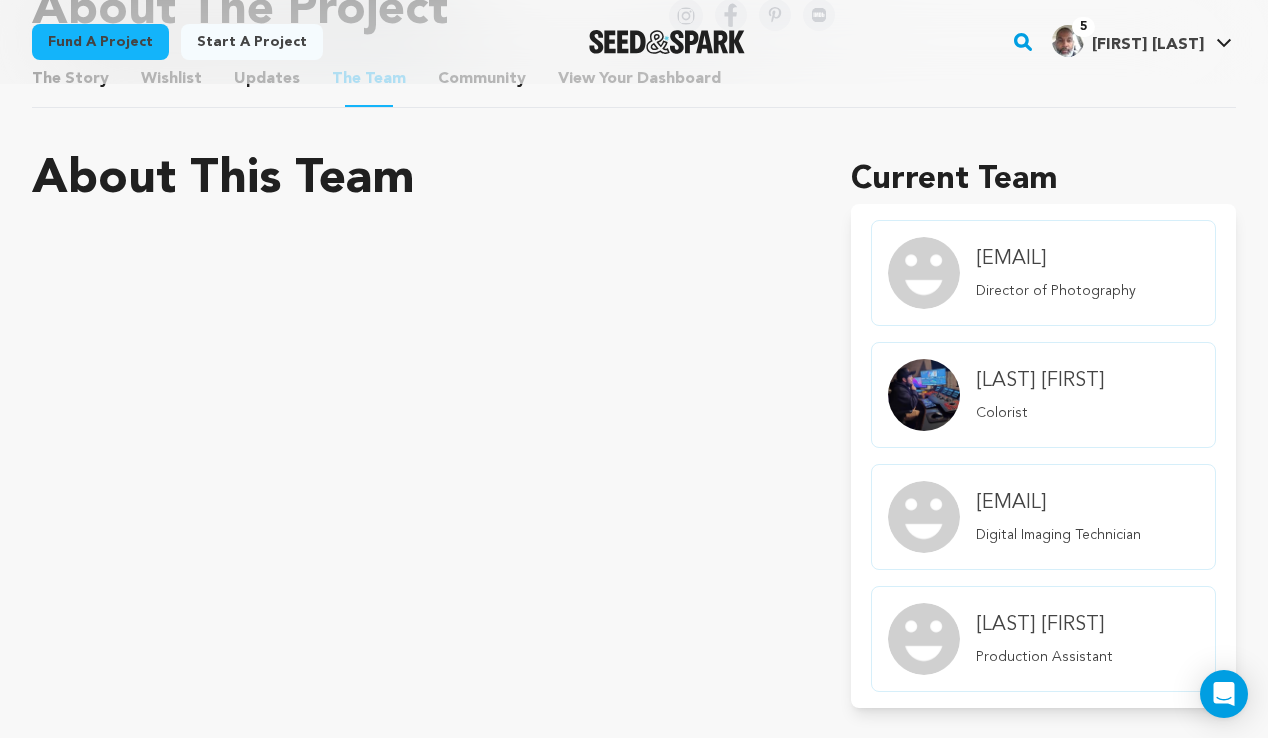 click on "Community" at bounding box center [482, 83] 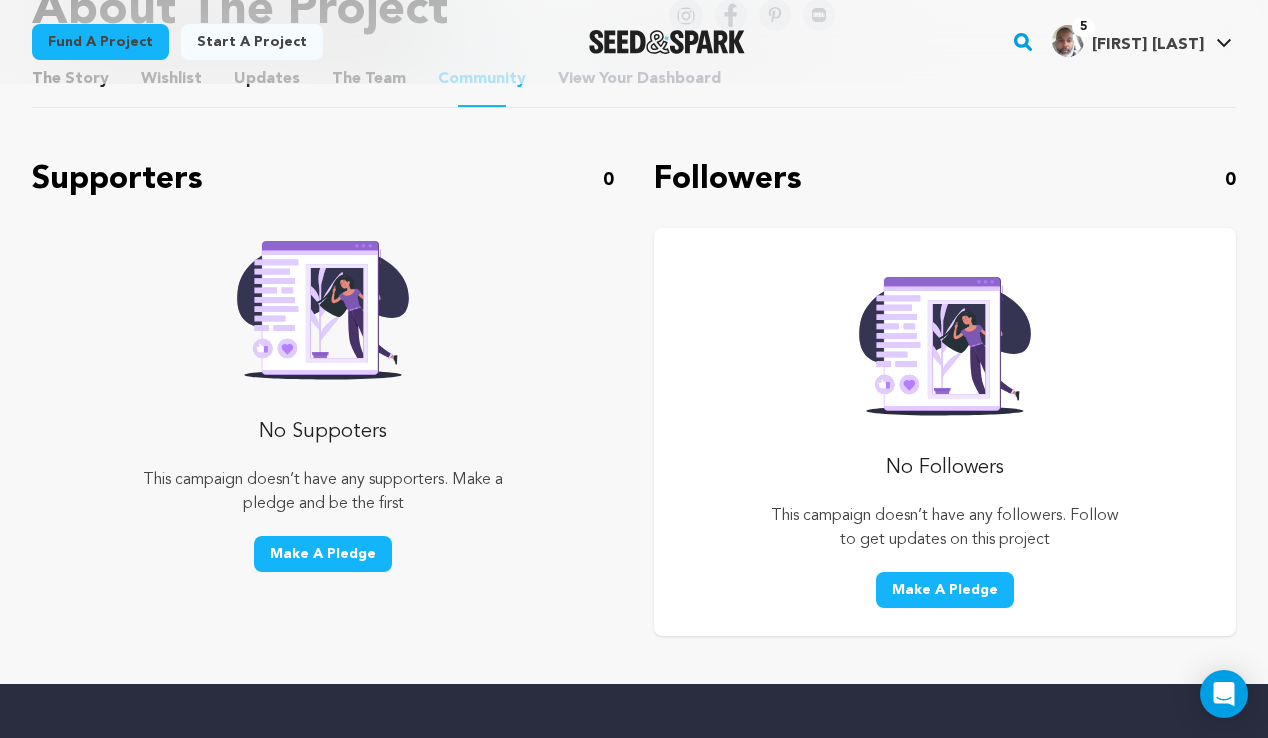 click on "View   Your   Dashboard" at bounding box center [641, 79] 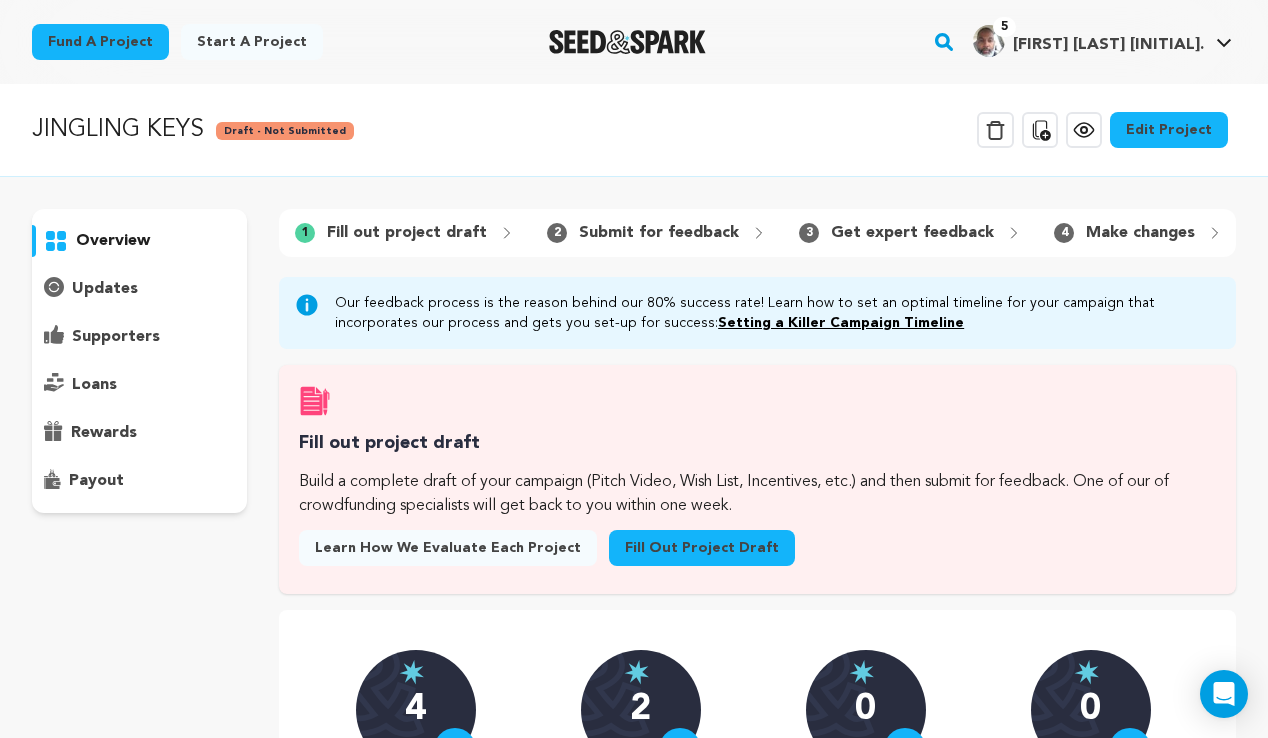 scroll, scrollTop: 0, scrollLeft: 0, axis: both 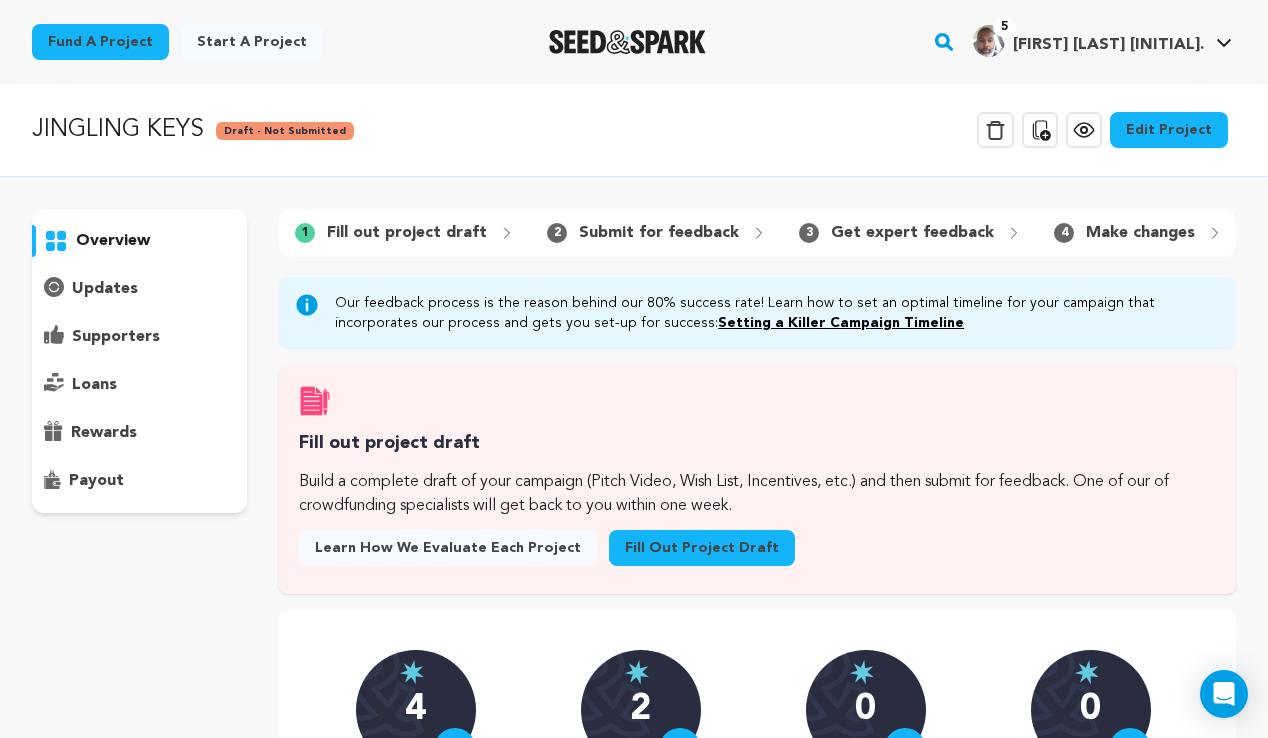 click on "updates" at bounding box center (105, 289) 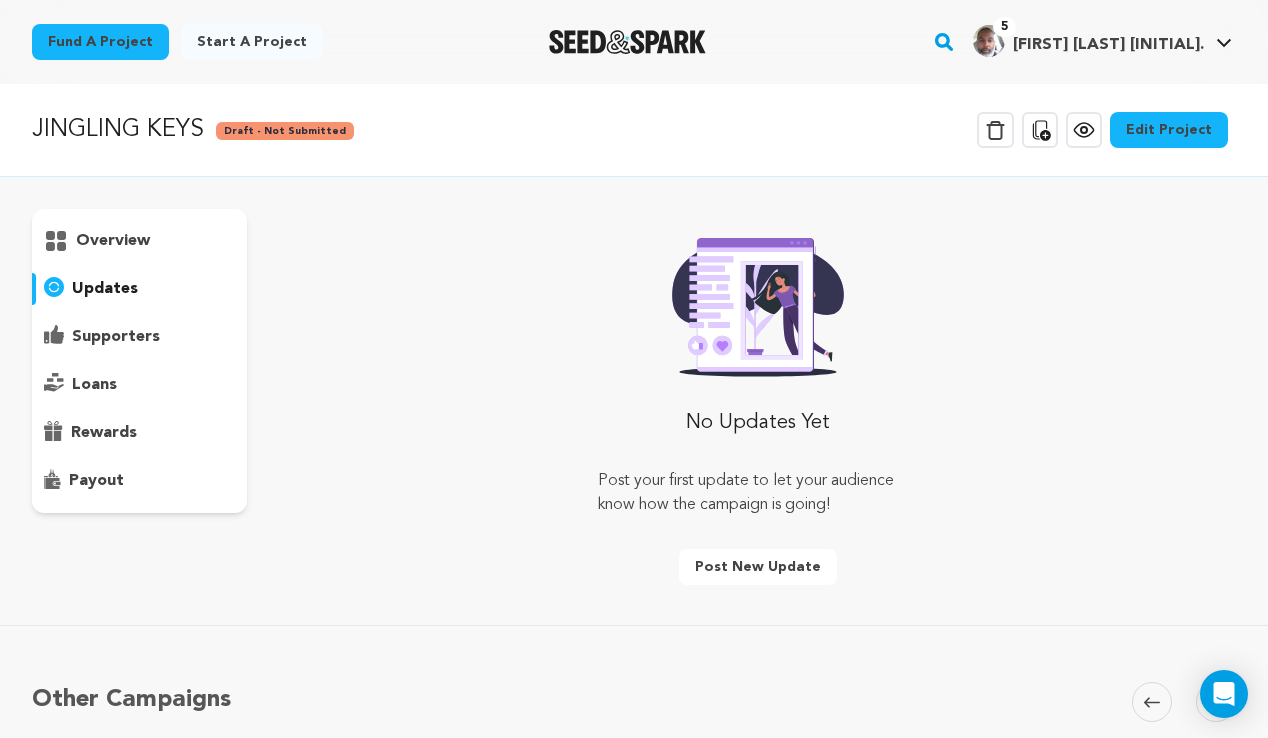 scroll, scrollTop: 0, scrollLeft: 0, axis: both 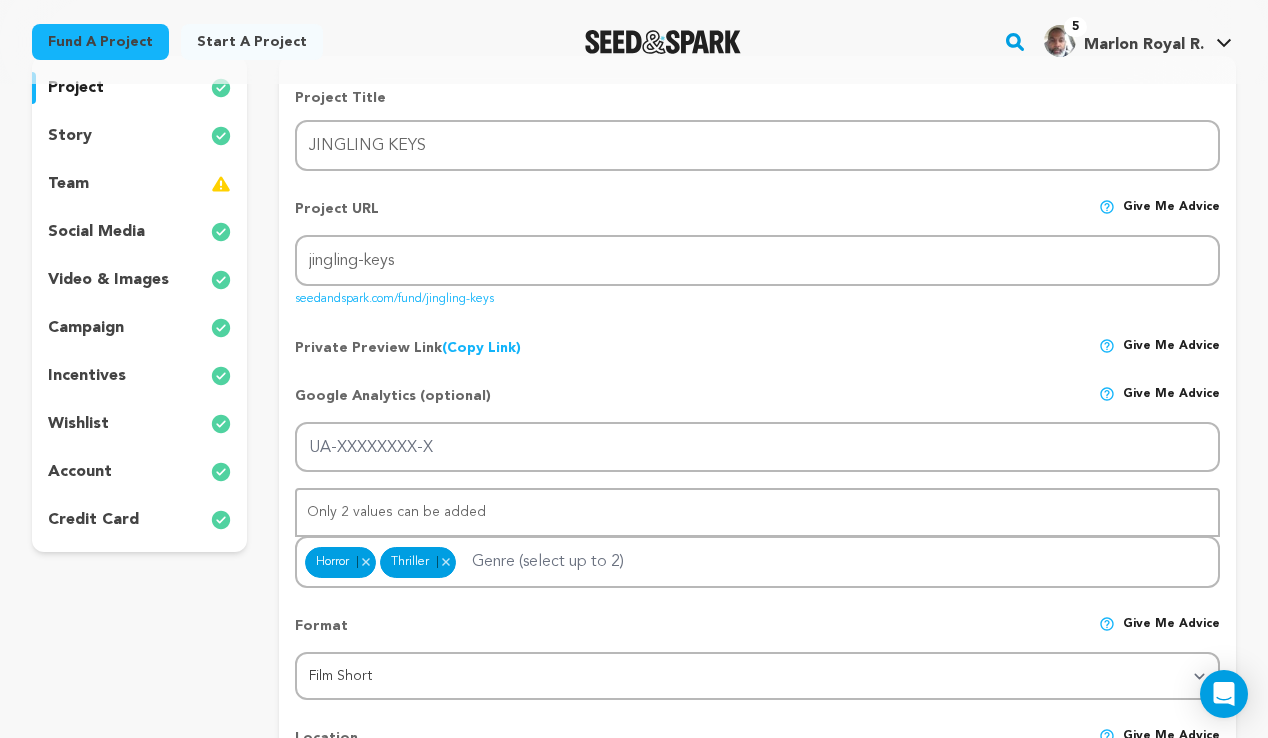 click on "incentives" at bounding box center [87, 376] 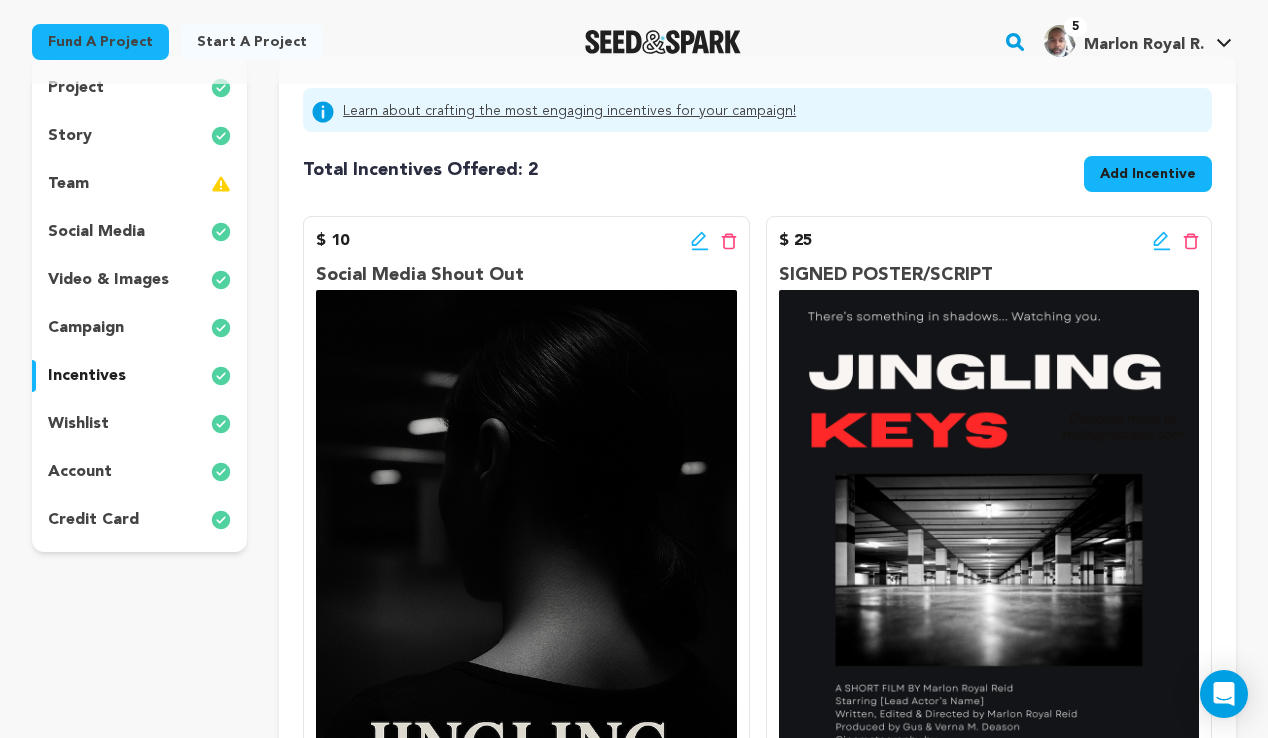 click 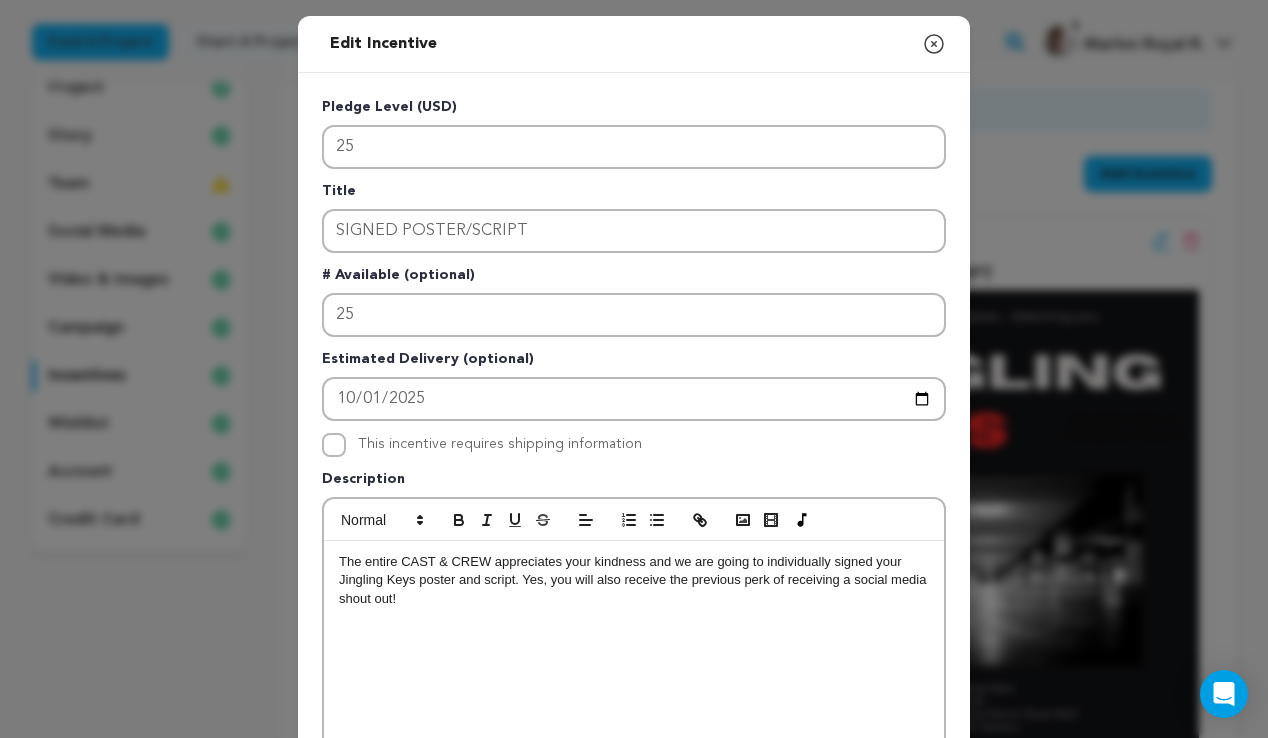click on "The entire CAST & CREW appreciates your kindness and we are going to individually signed your Jingling Keys poster and script. Yes, you will also receive the previous perk of receiving a social media shout out!" at bounding box center (634, 691) 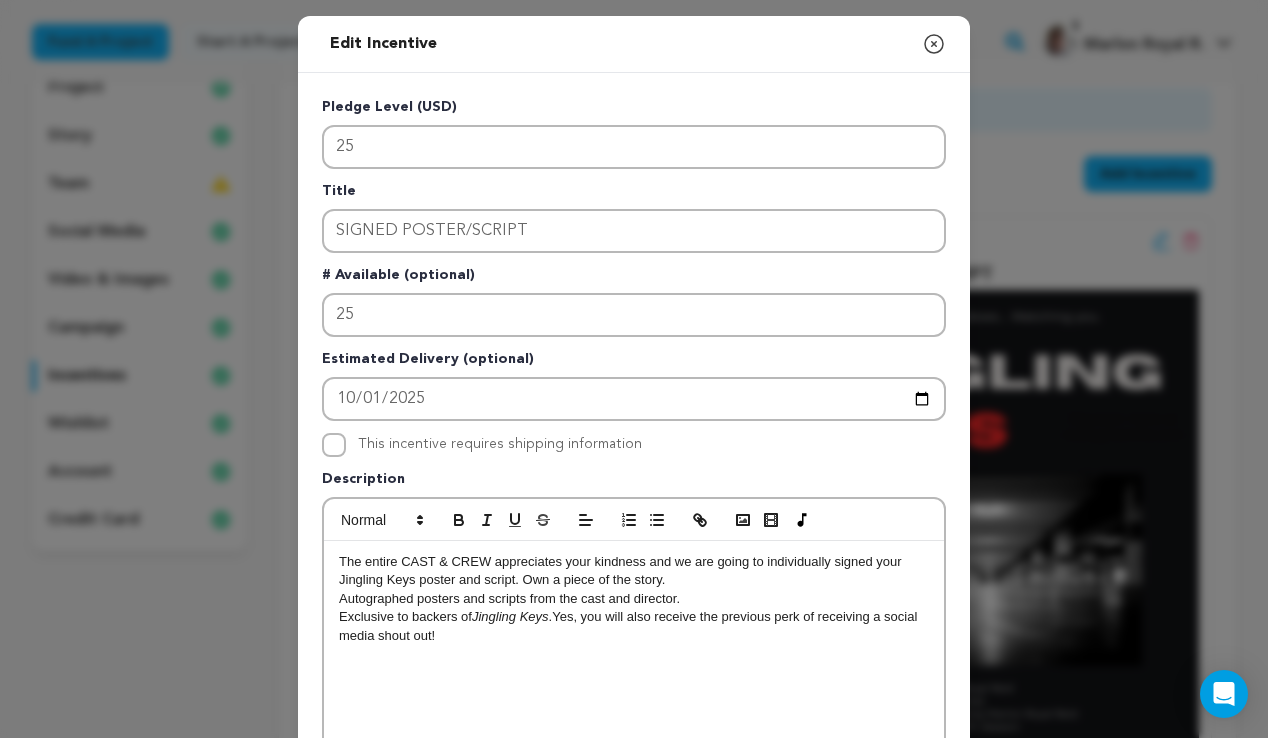scroll, scrollTop: 19, scrollLeft: 0, axis: vertical 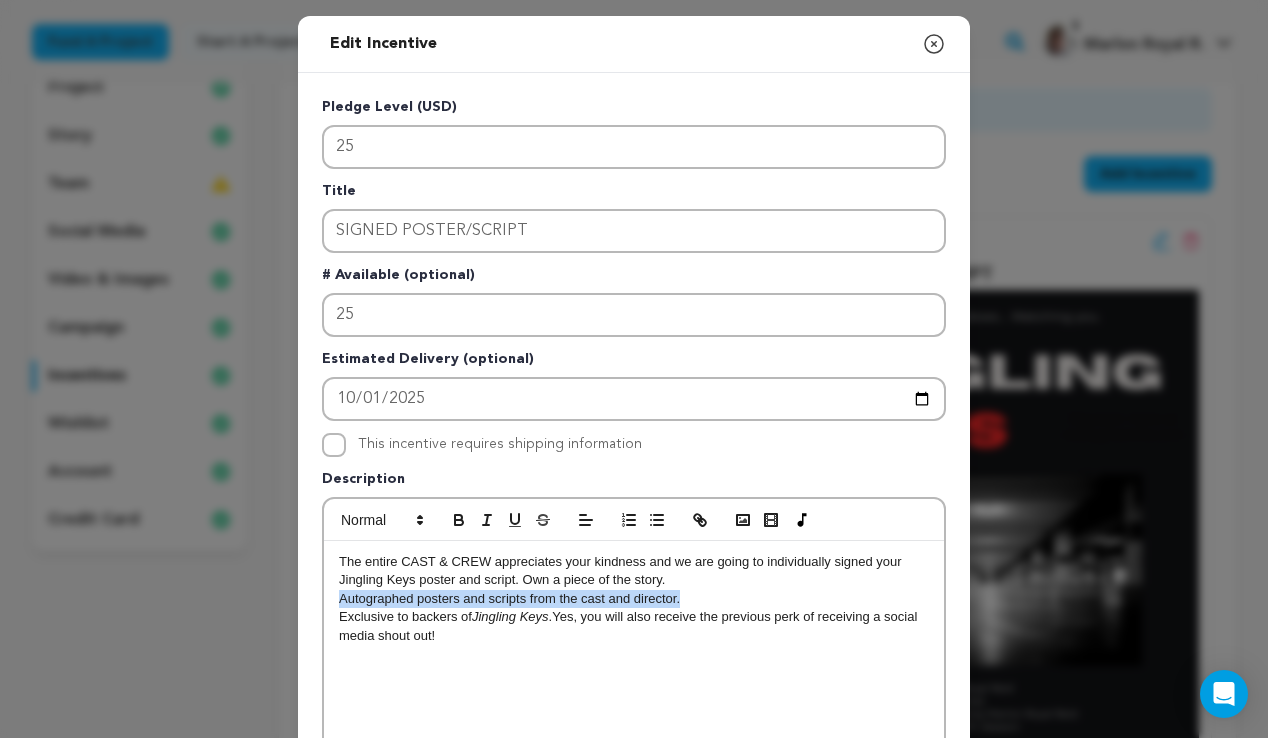 drag, startPoint x: 696, startPoint y: 594, endPoint x: 294, endPoint y: 600, distance: 402.04477 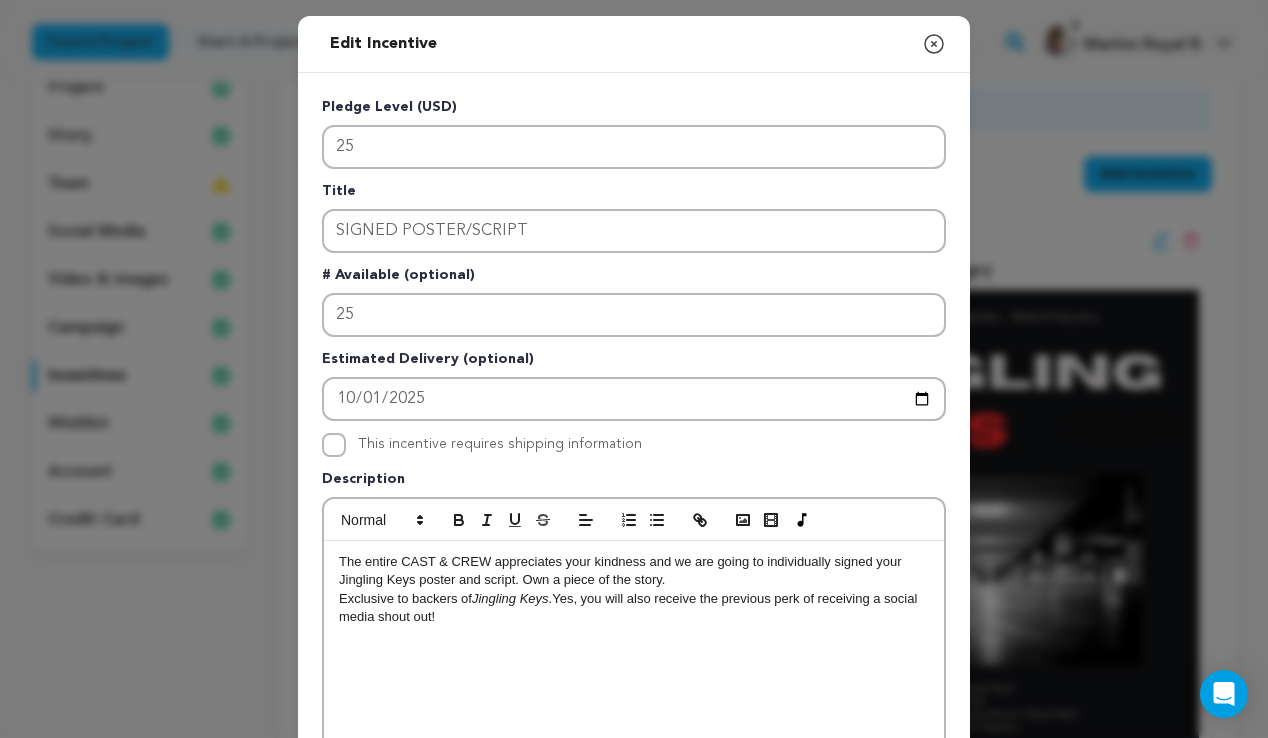 click on "The entire CAST & CREW appreciates your kindness and we are going to individually signed your Jingling Keys poster and script. Own a piece of the story. Exclusive to backers of Jingling Keys .Yes, you will also receive the previous perk of receiving a social media shout out!" at bounding box center [634, 691] 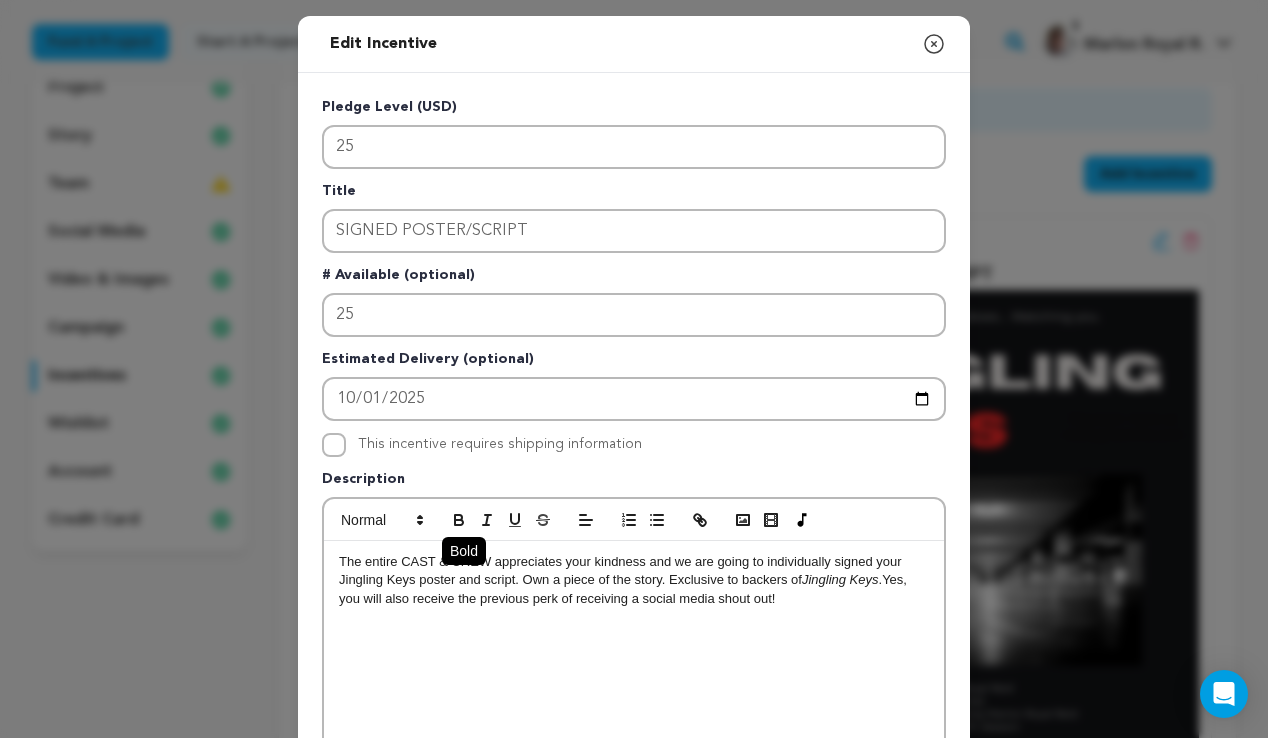 type 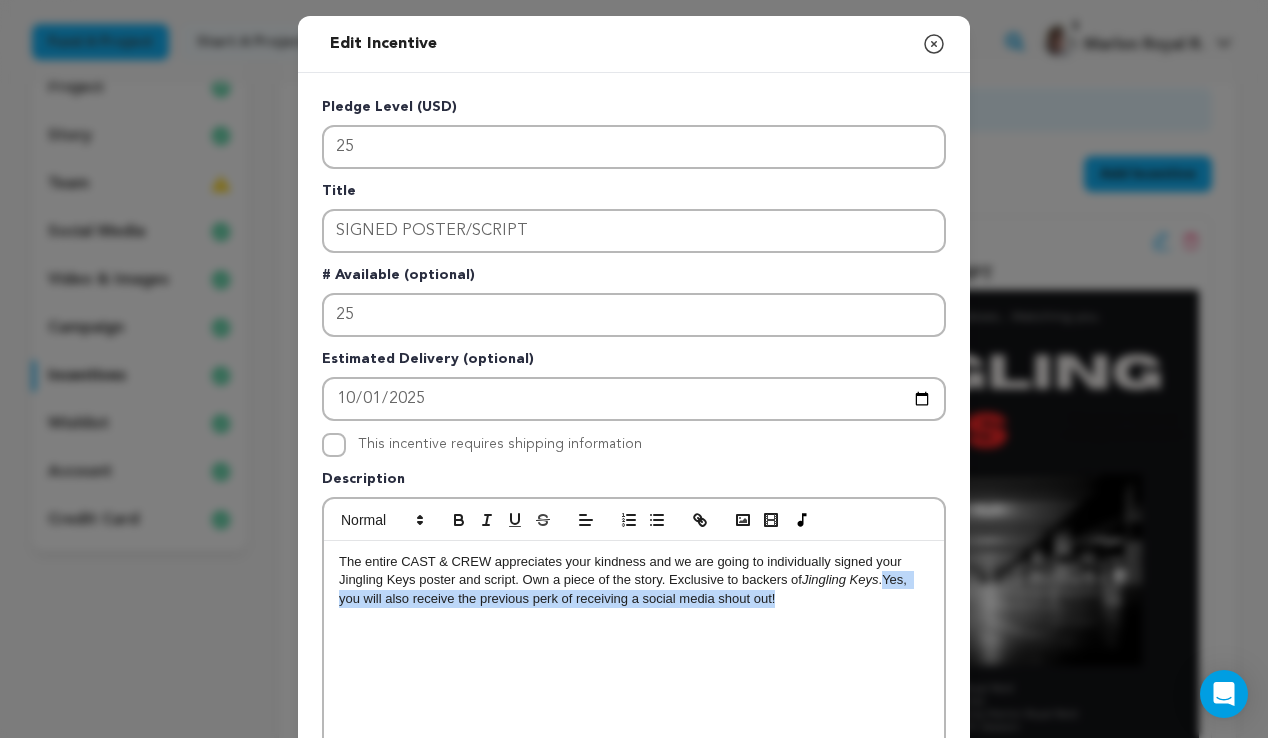 drag, startPoint x: 887, startPoint y: 576, endPoint x: 941, endPoint y: 616, distance: 67.20119 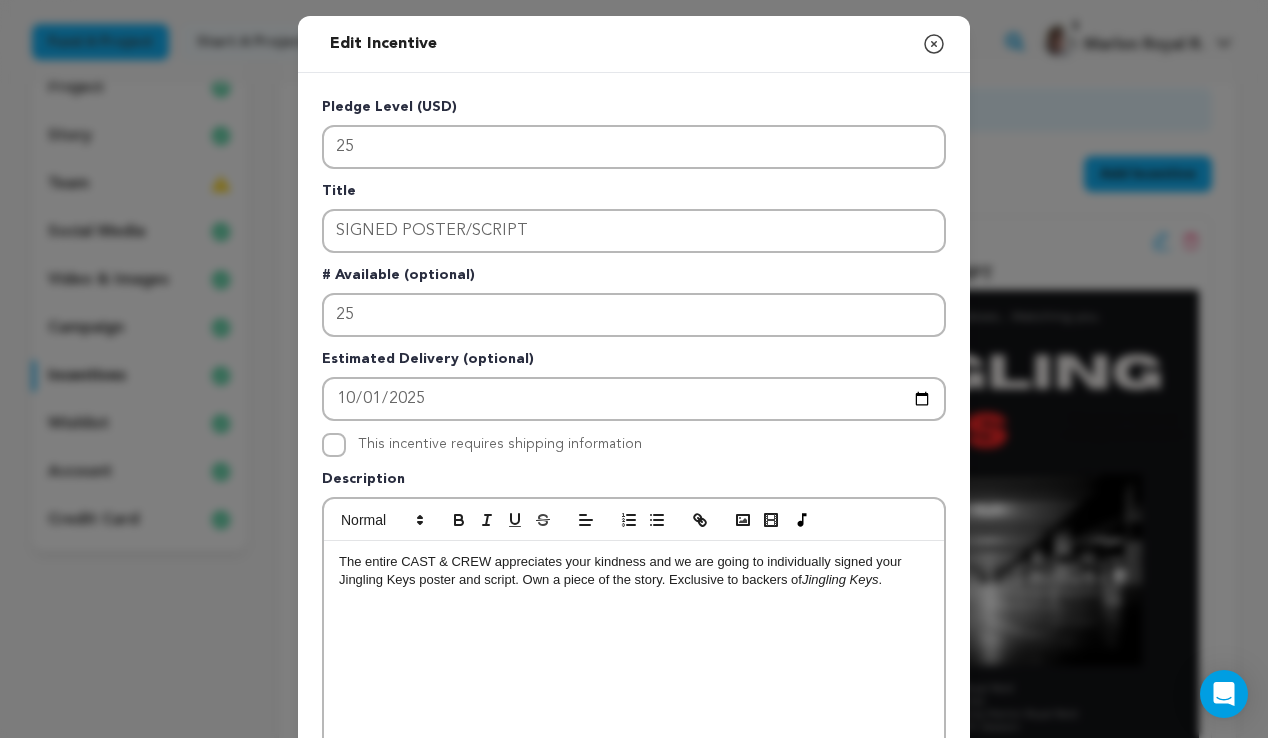 drag, startPoint x: 899, startPoint y: 583, endPoint x: 808, endPoint y: 578, distance: 91.13726 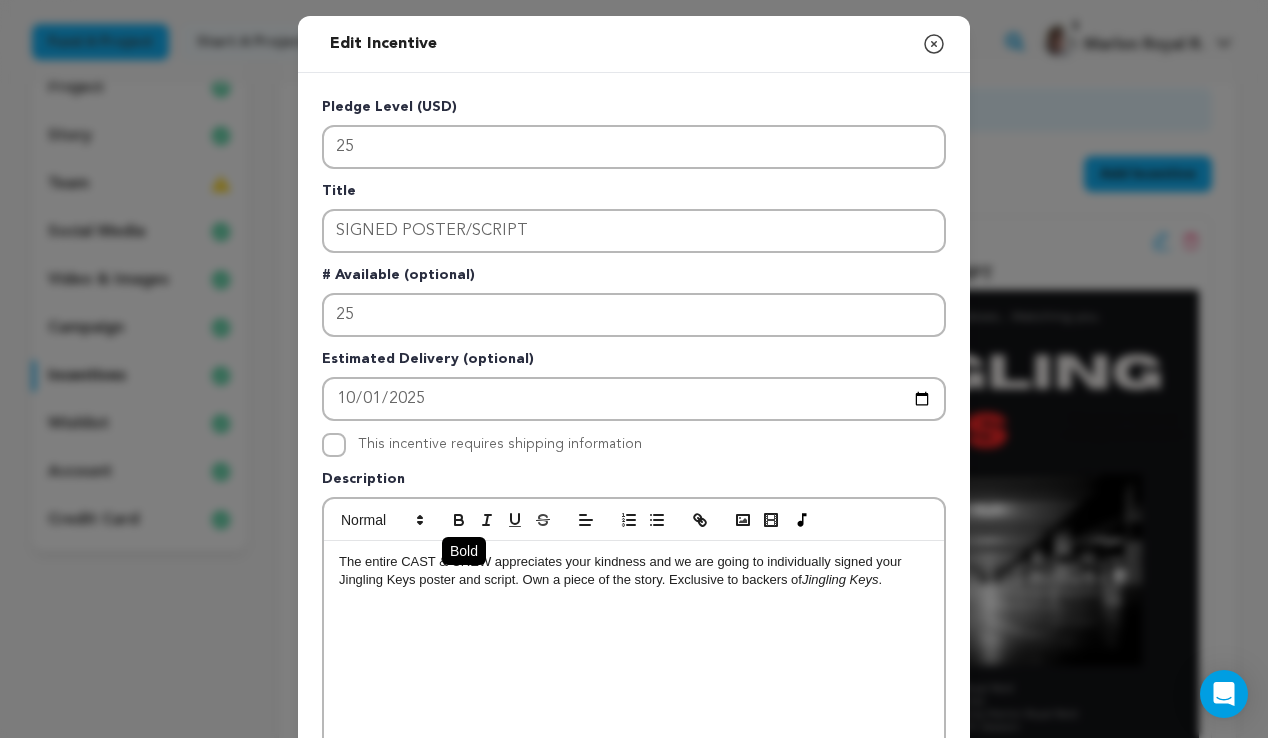 click 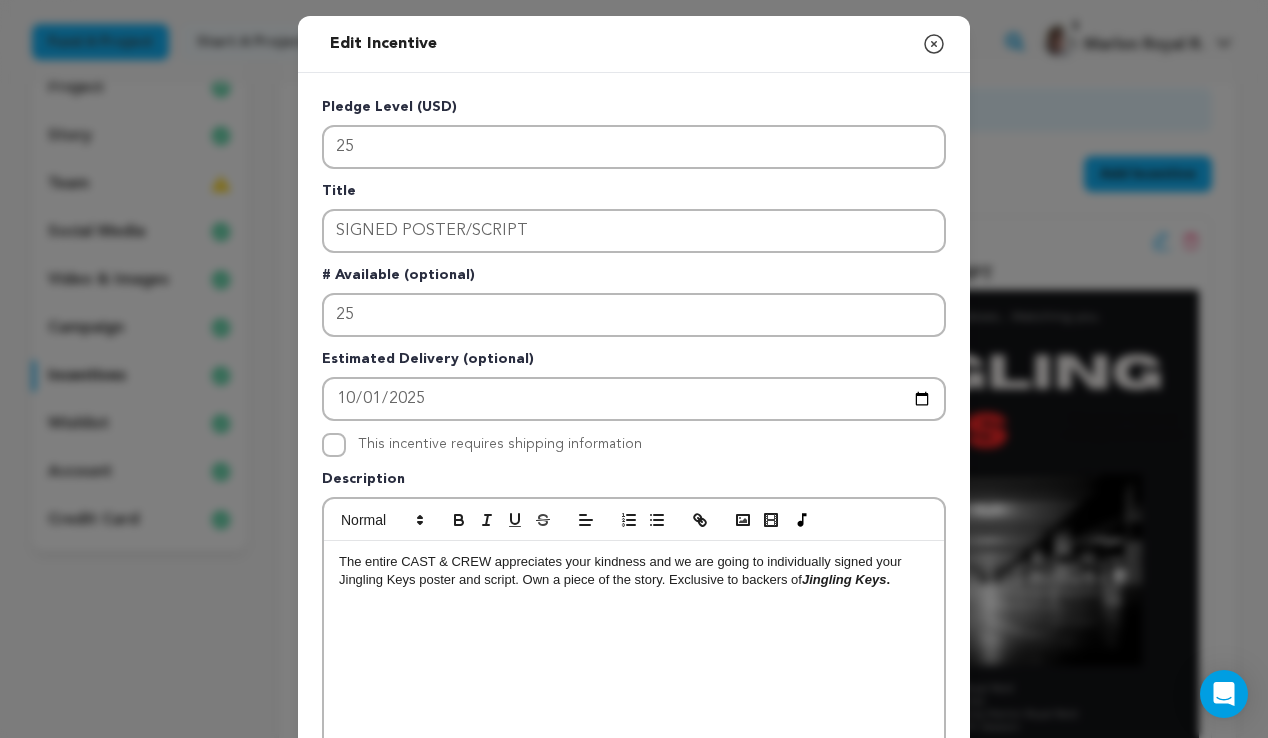 click on "Pledge Level (USD)
25
Title
SIGNED POSTER/SCRIPT
# Available (optional)
25
Estimated Delivery (optional)
2025-10-01
This incentive requires shipping information" at bounding box center (634, 621) 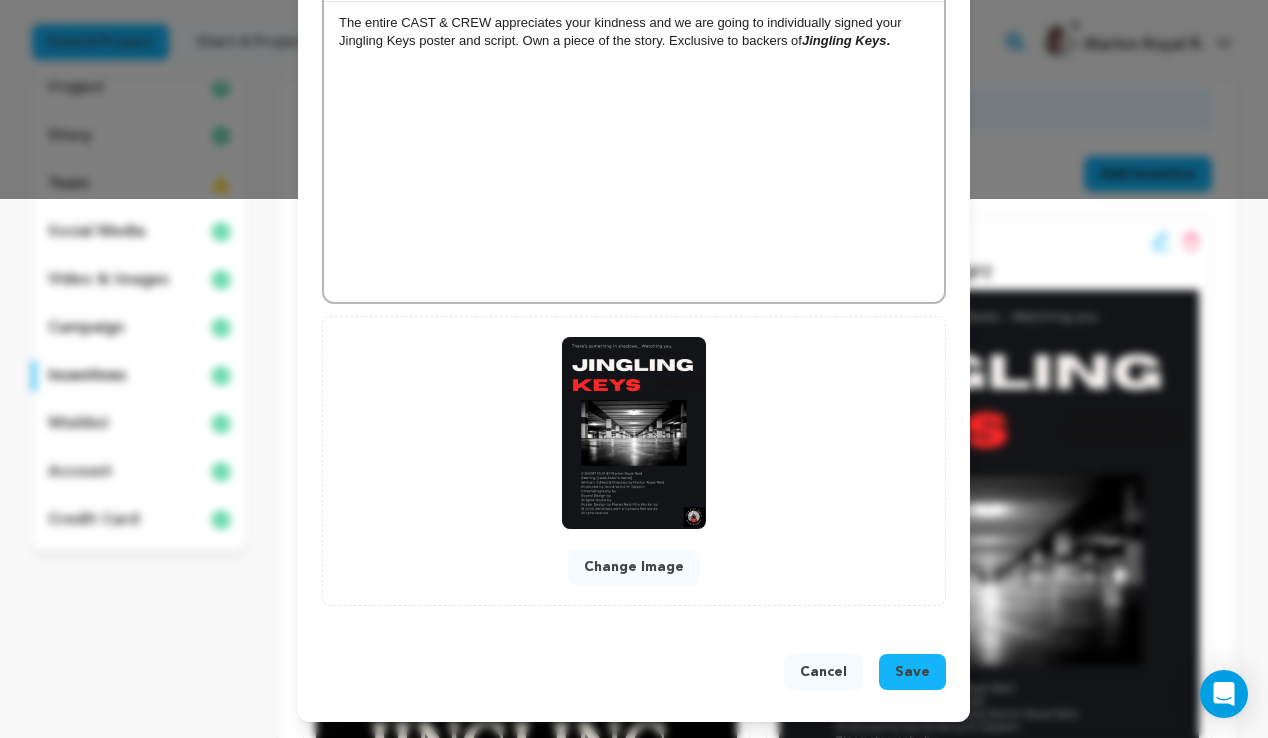scroll, scrollTop: 540, scrollLeft: 0, axis: vertical 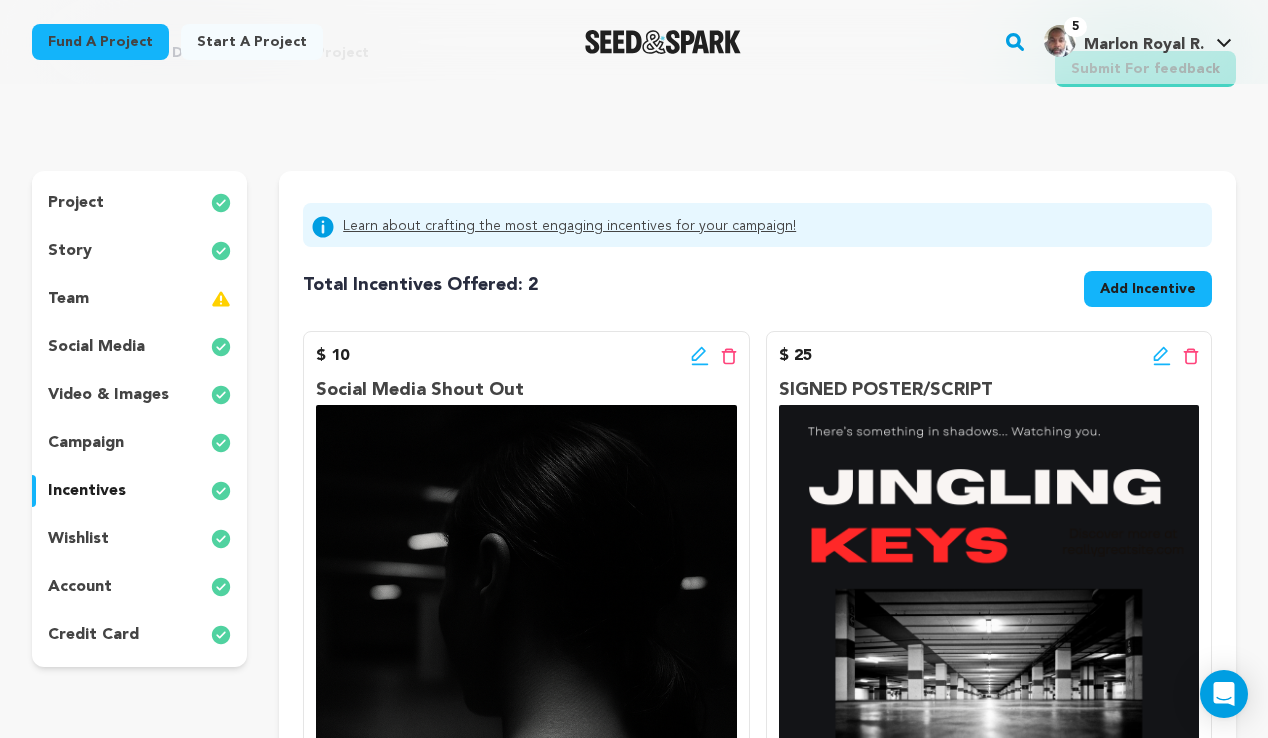 click on "Back to Project Dashboard
Edit Project
Submit For feedback
Submit For feedback
project
story" at bounding box center [634, 947] 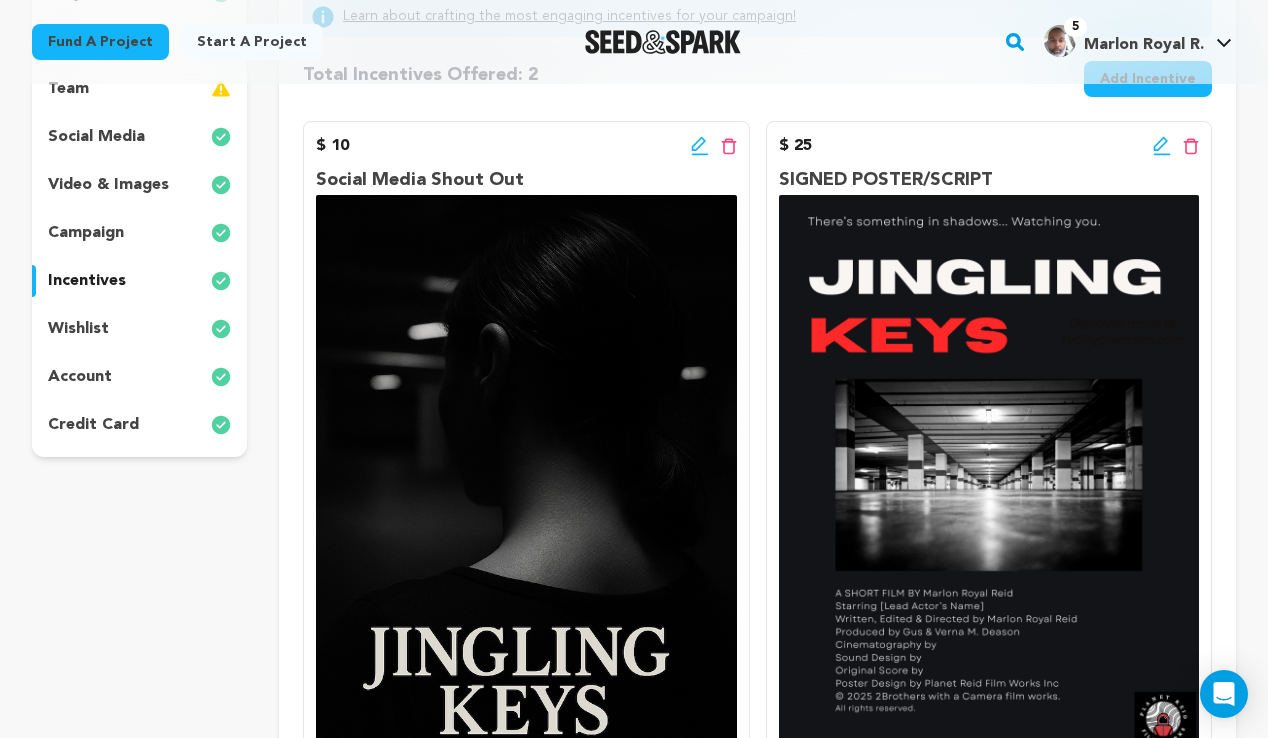 scroll, scrollTop: 293, scrollLeft: 0, axis: vertical 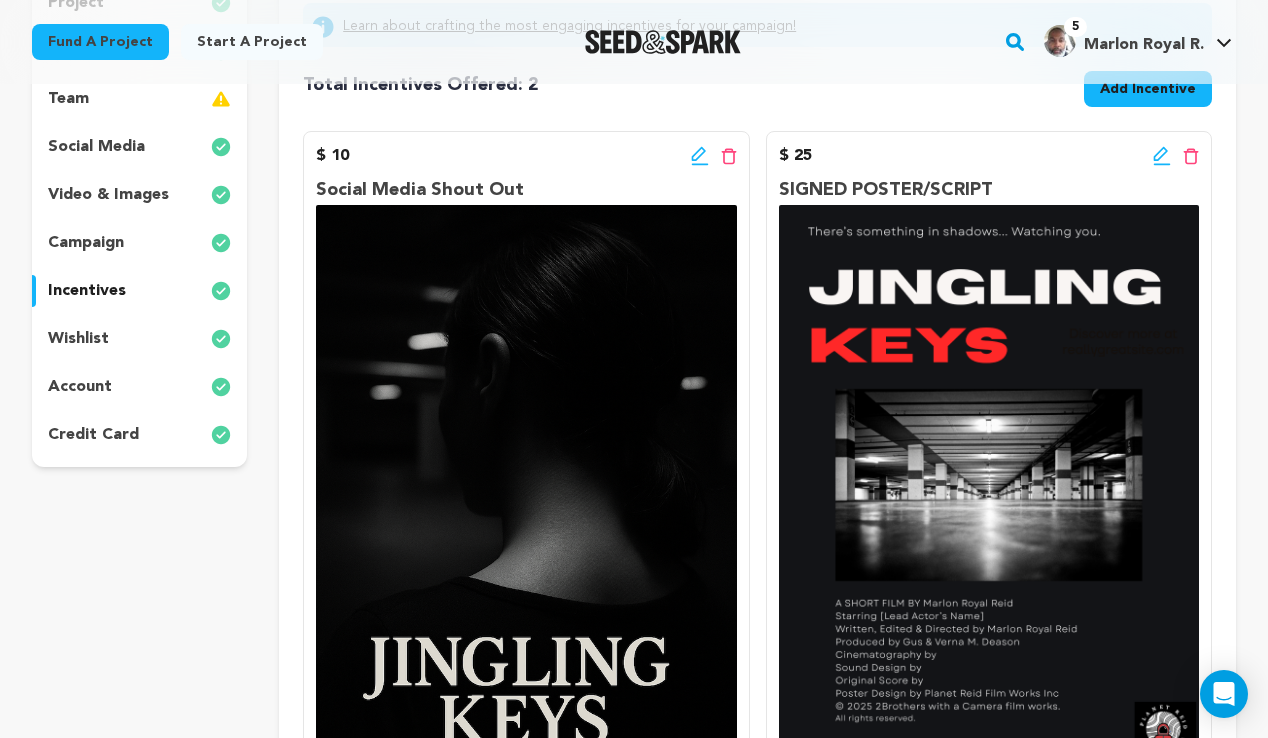 click 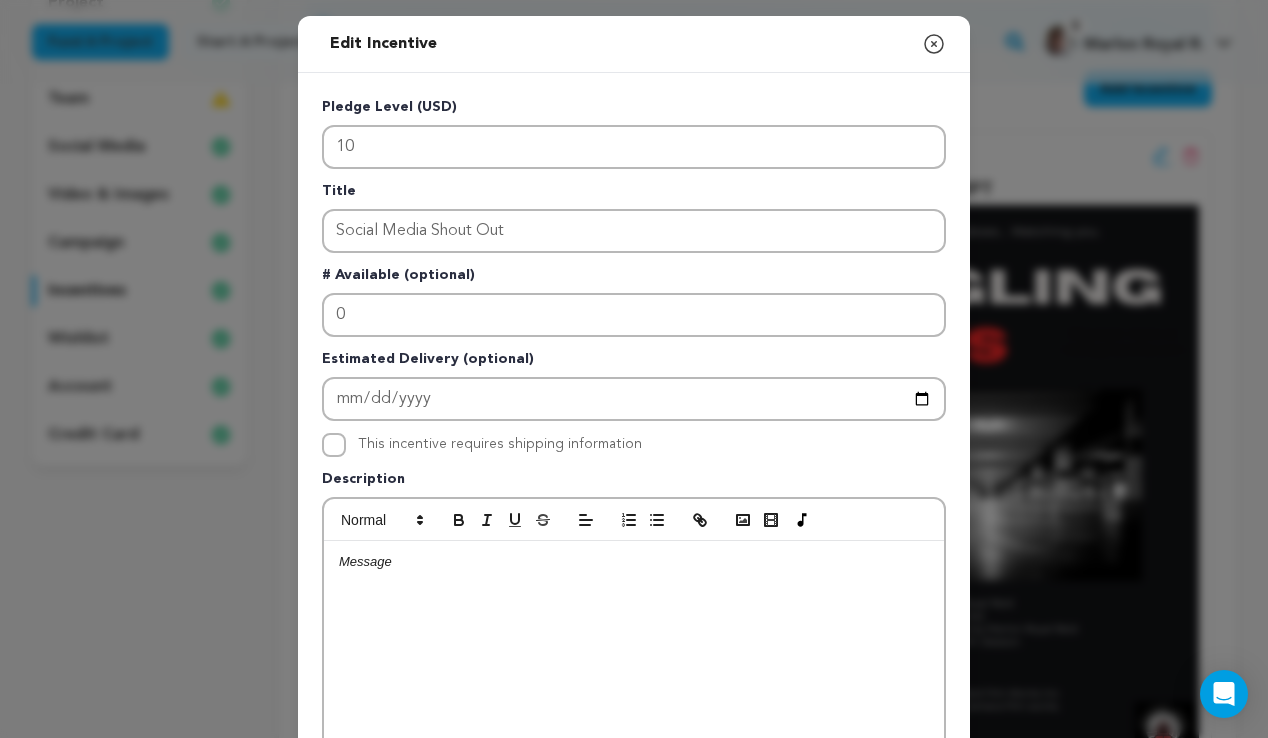drag, startPoint x: 453, startPoint y: 564, endPoint x: 291, endPoint y: 553, distance: 162.37303 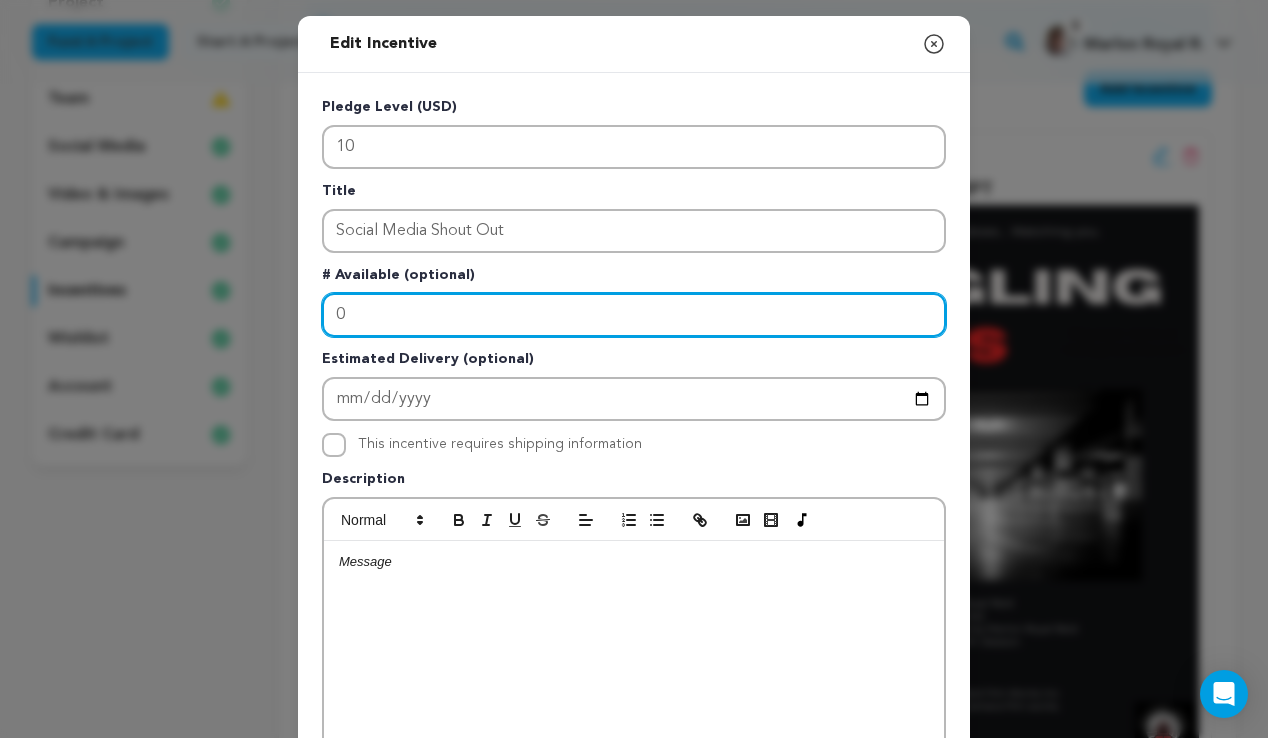 click on "0" at bounding box center (634, 315) 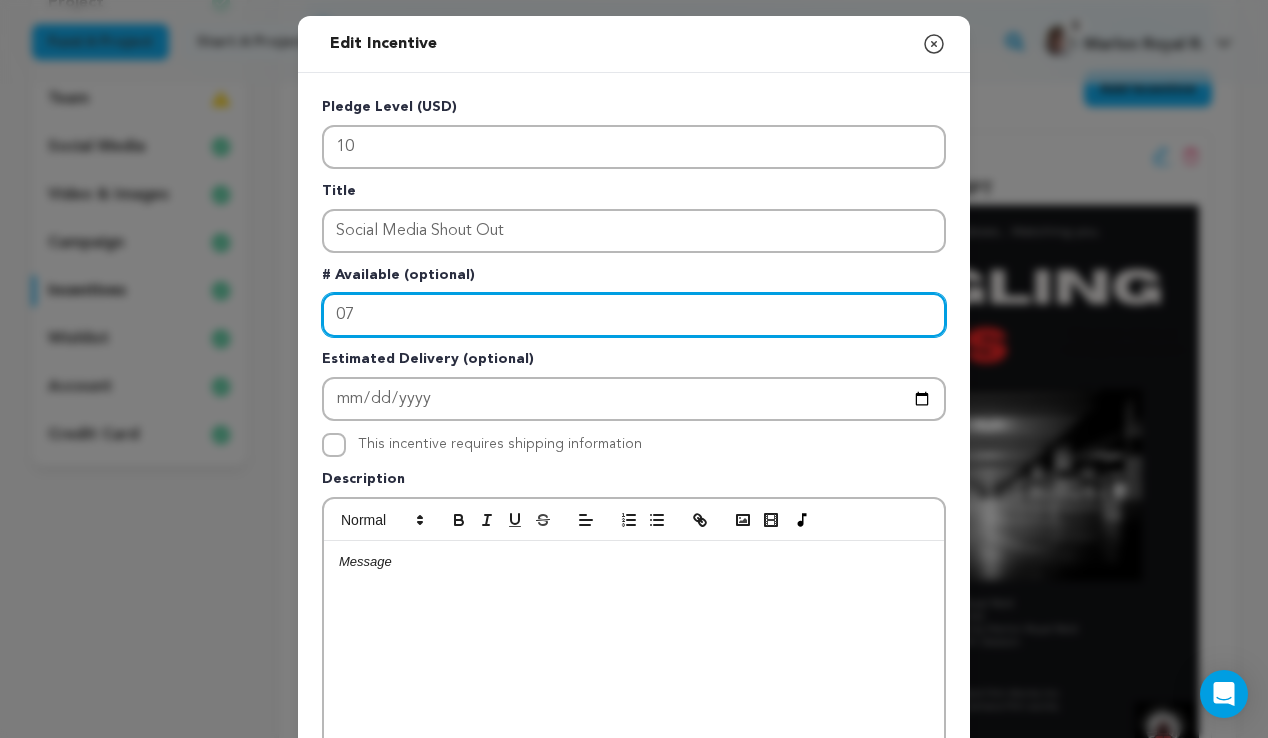 type on "0" 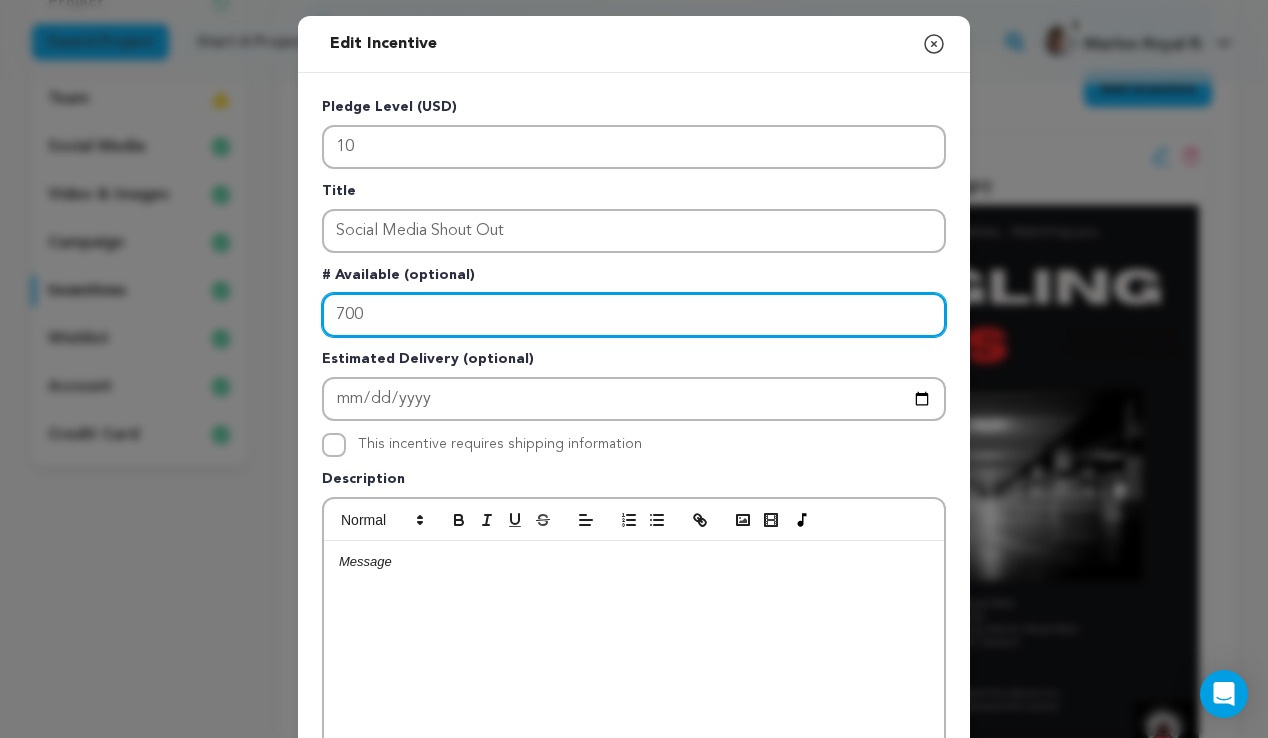type on "700" 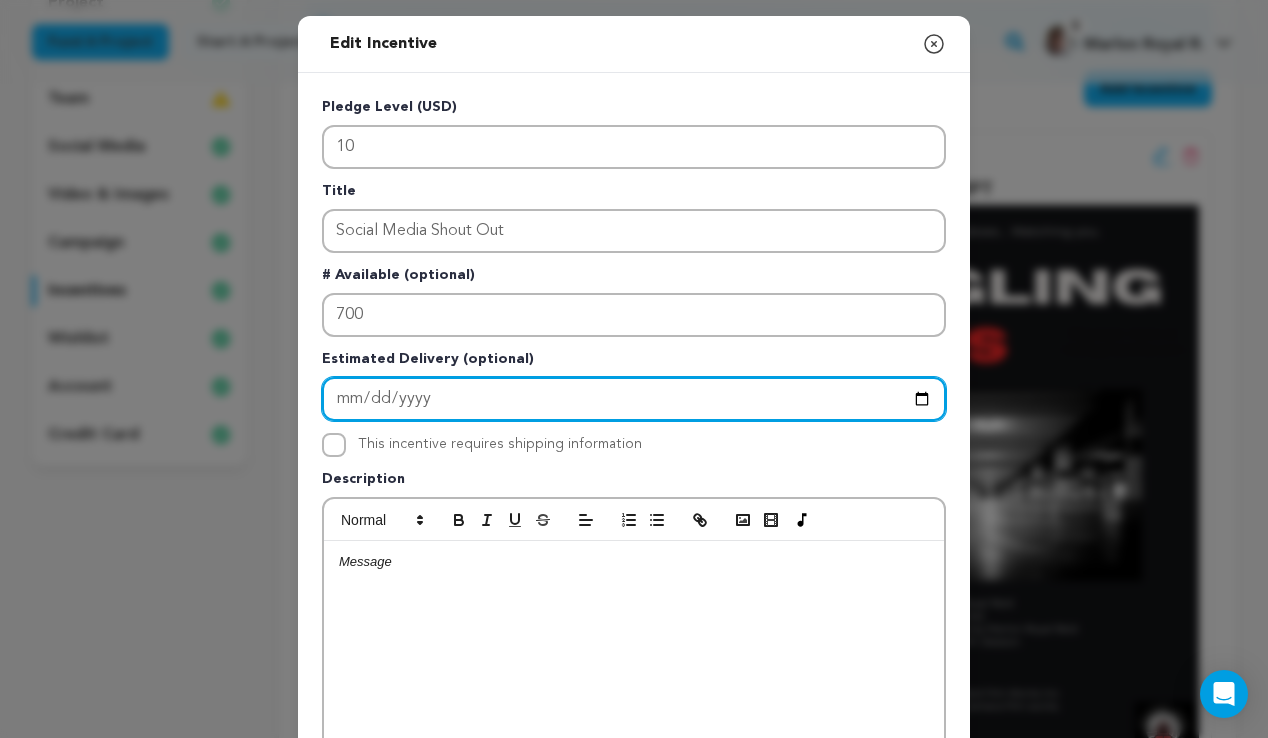 click at bounding box center [634, 399] 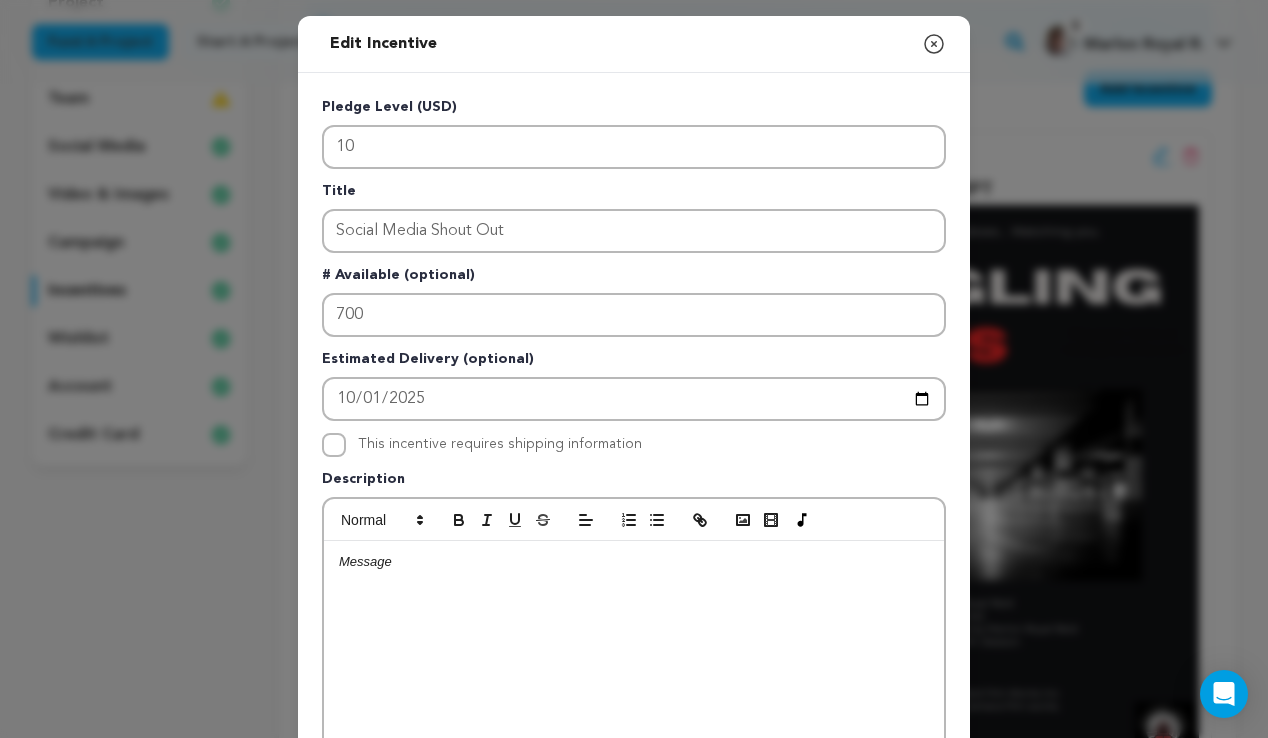 click at bounding box center [634, 691] 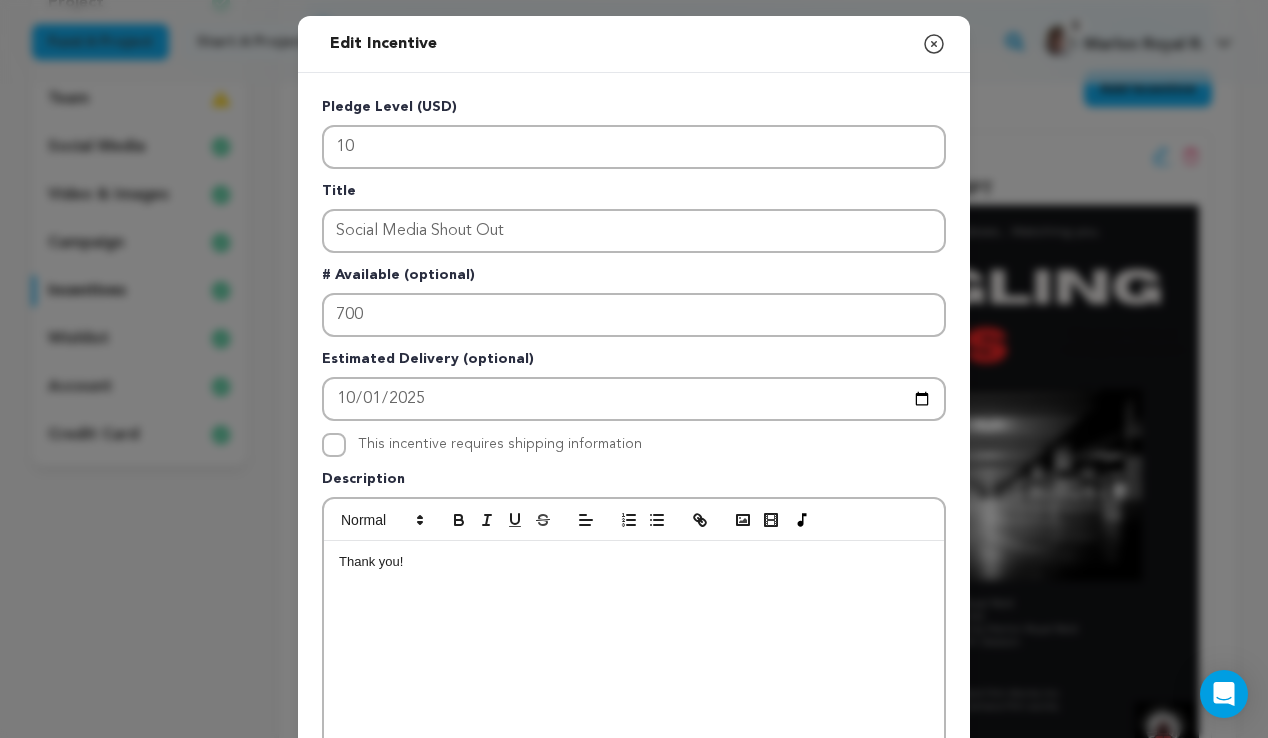 click on "Pledge Level (USD)
10
Title
Social Media Shout Out
# Available (optional)
700
Estimated Delivery (optional)
2025-08-24
This incentive requires shipping information" at bounding box center (634, 621) 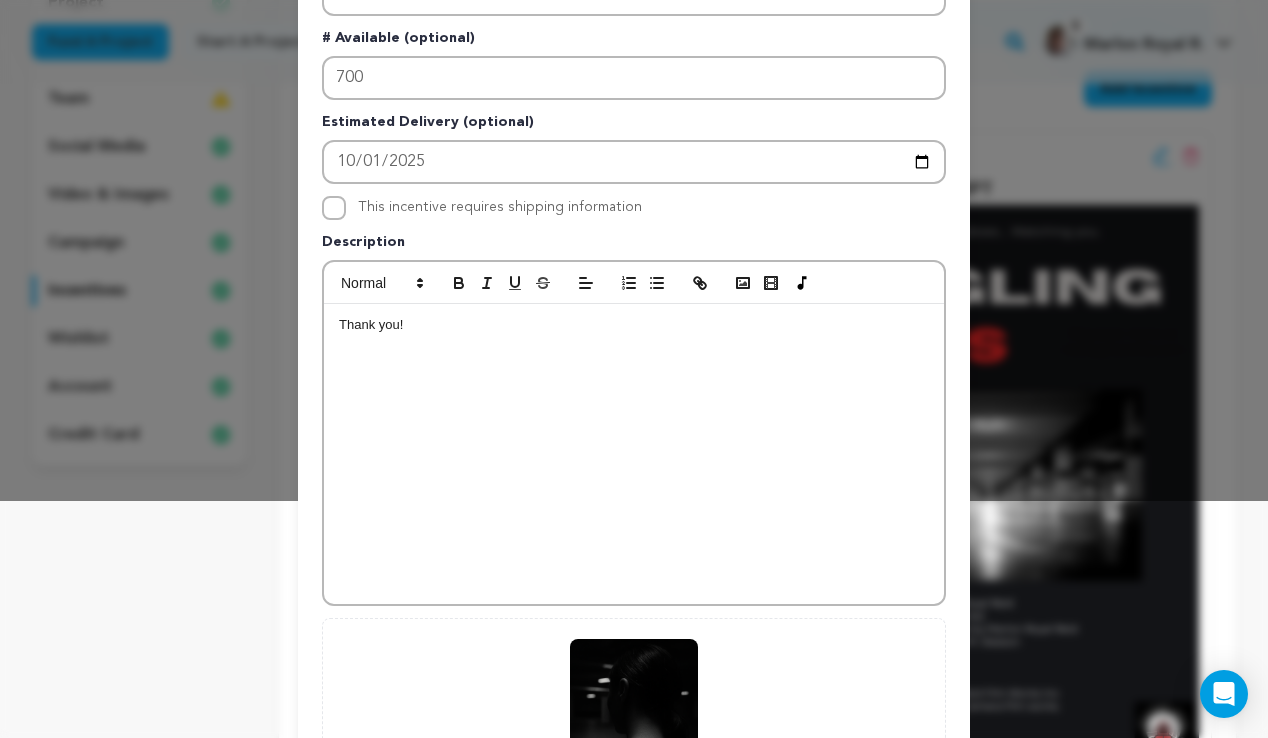 scroll, scrollTop: 242, scrollLeft: 0, axis: vertical 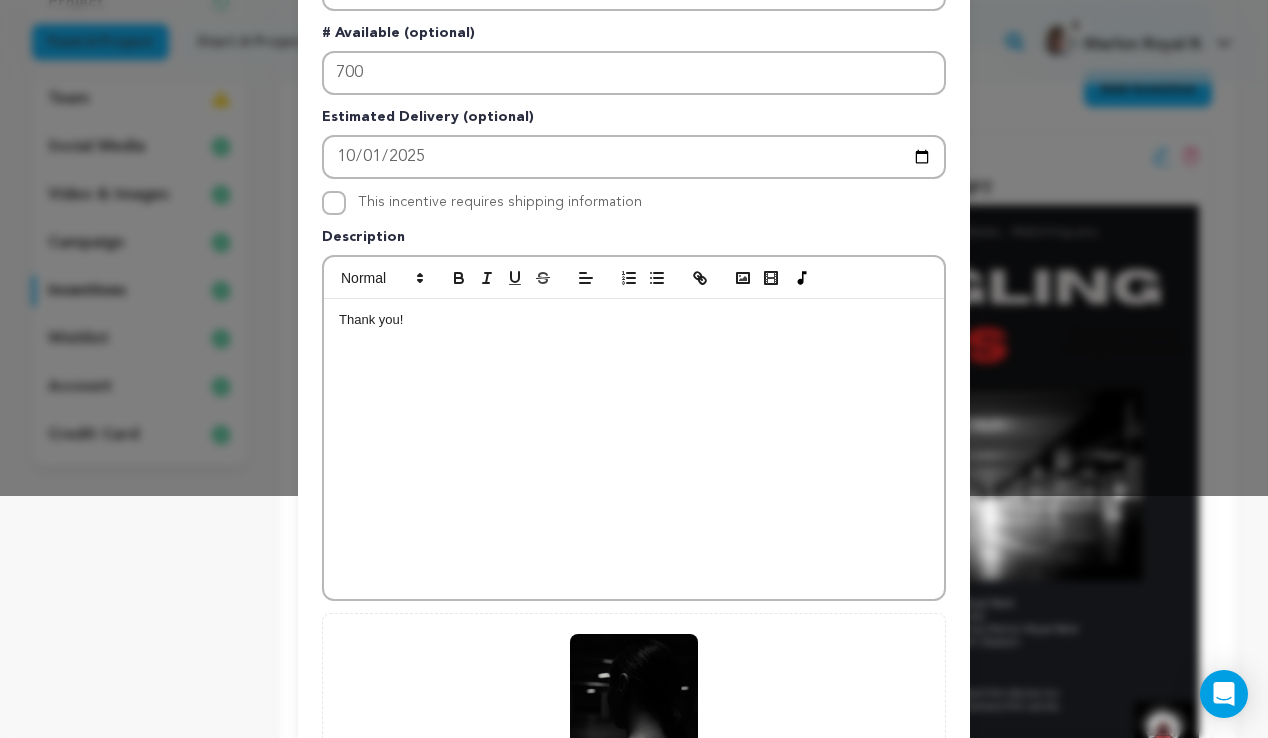 click on "Thank you!" at bounding box center [634, 320] 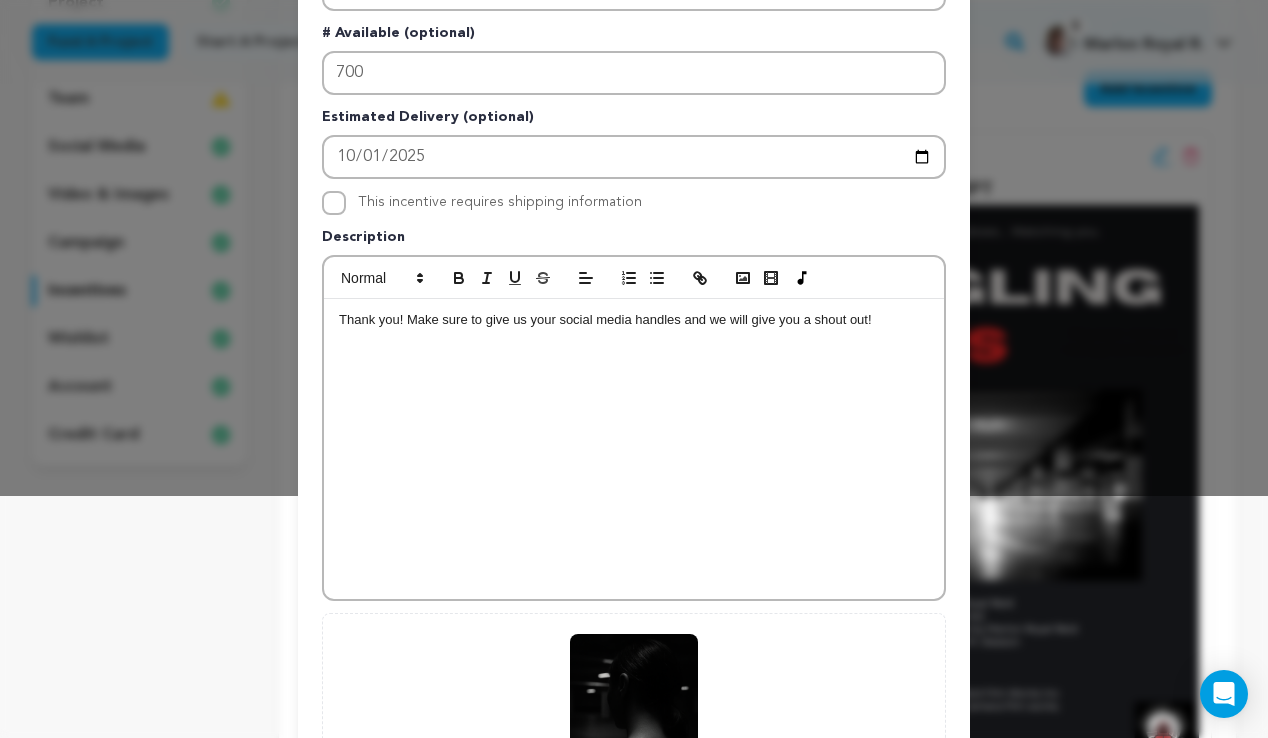 click on "Pledge Level (USD)
10
Title
Social Media Shout Out
# Available (optional)
700
Estimated Delivery (optional)
2025-08-24
This incentive requires shipping information" at bounding box center [634, 379] 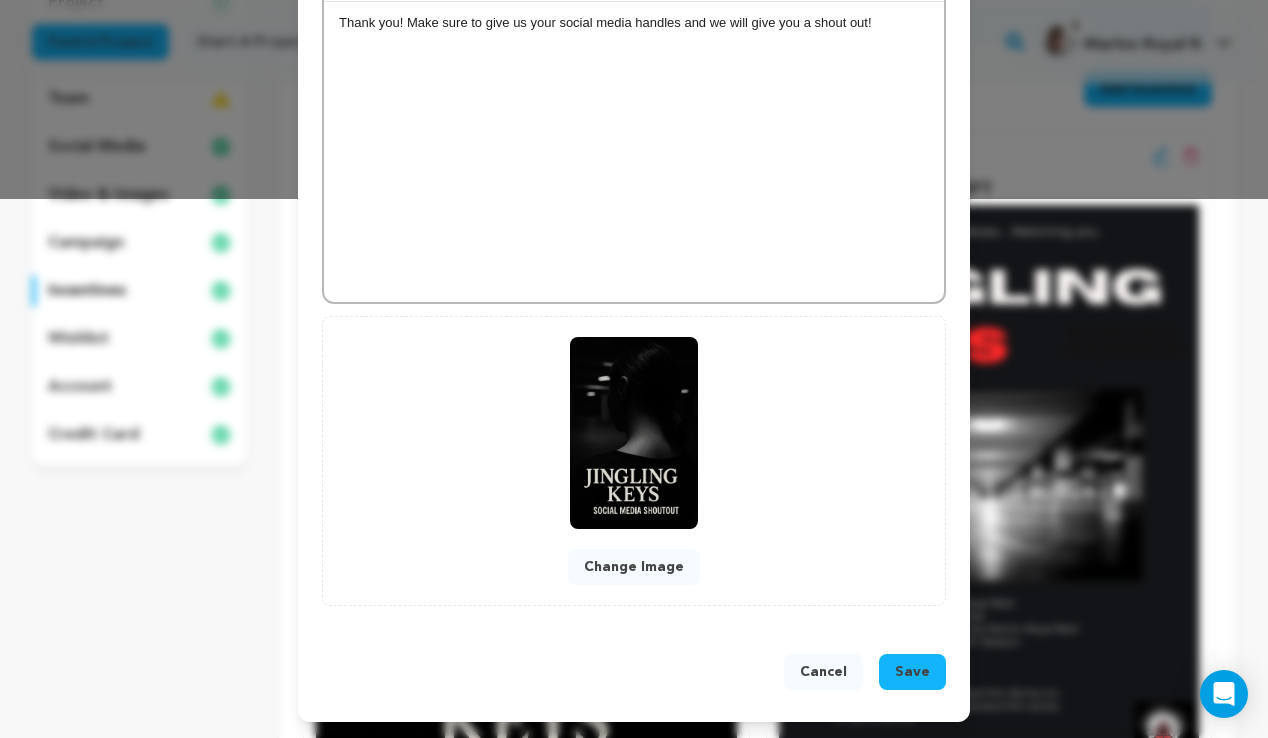 scroll, scrollTop: 540, scrollLeft: 0, axis: vertical 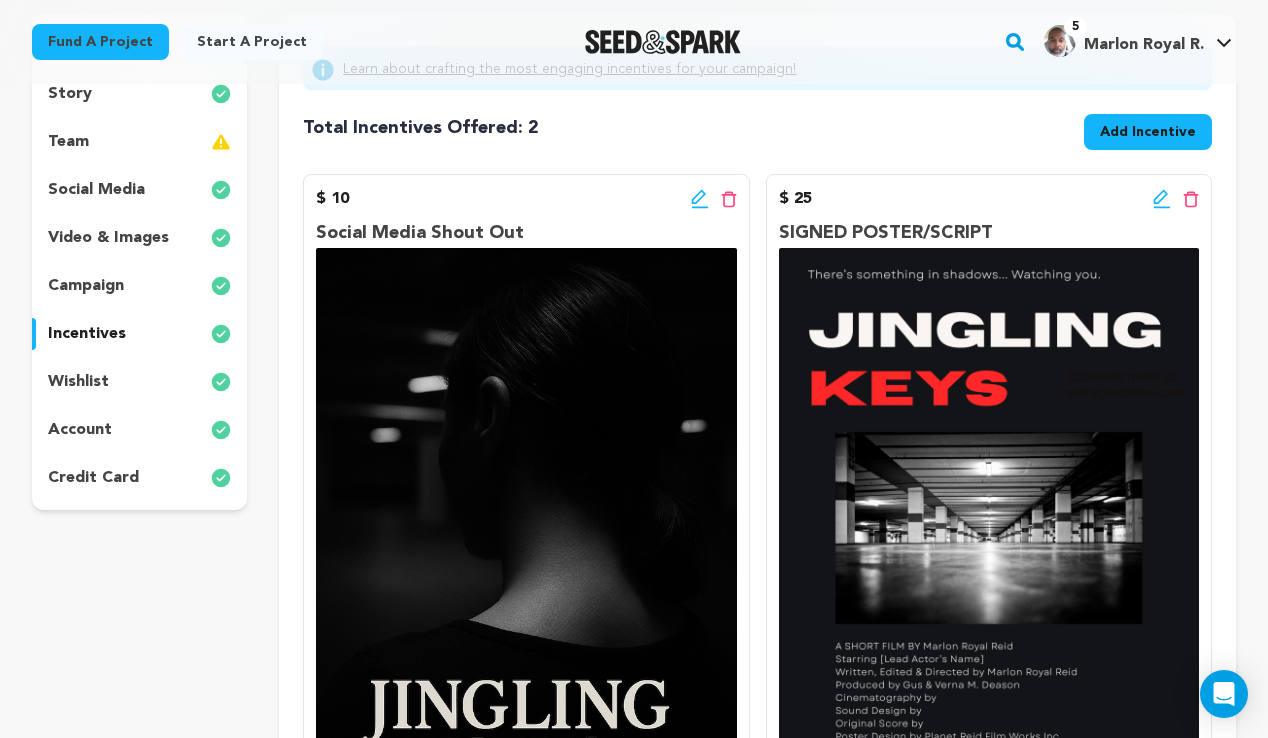 click on "Add Incentive" at bounding box center [1148, 132] 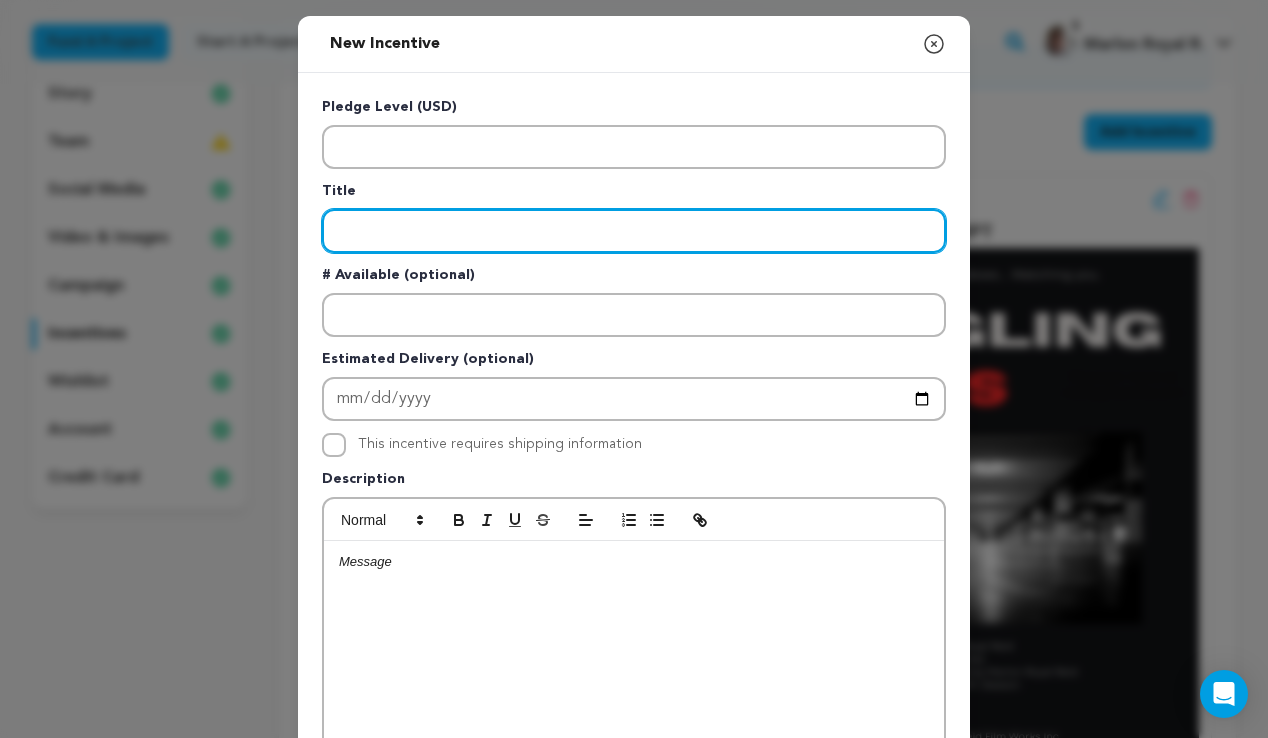 click at bounding box center (634, 231) 